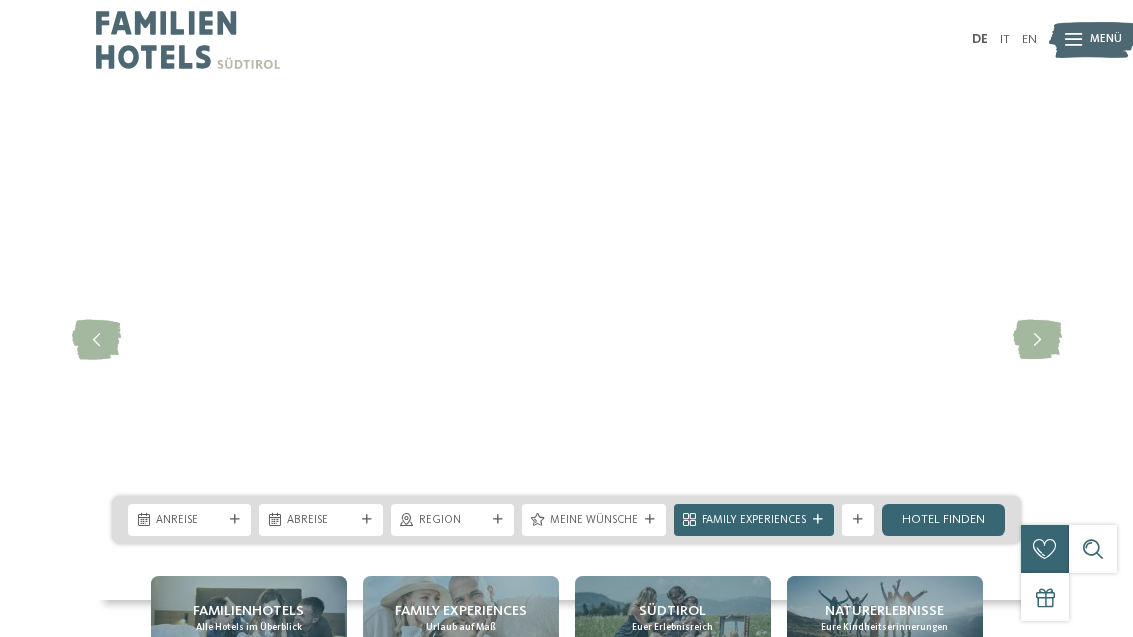scroll, scrollTop: 0, scrollLeft: 0, axis: both 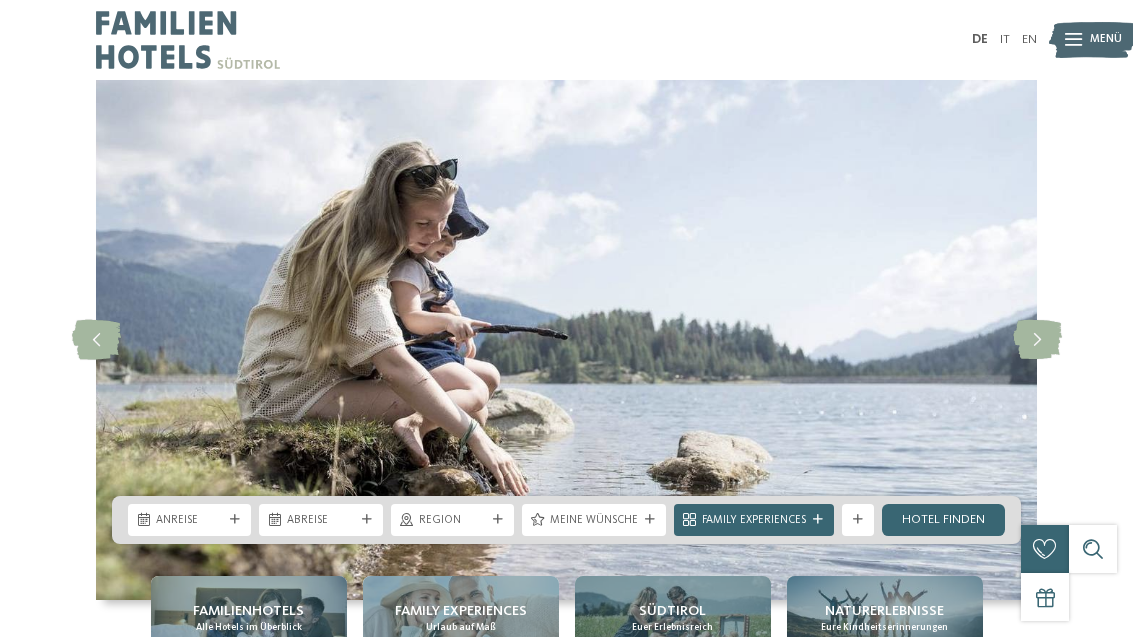 click at bounding box center (1037, 340) 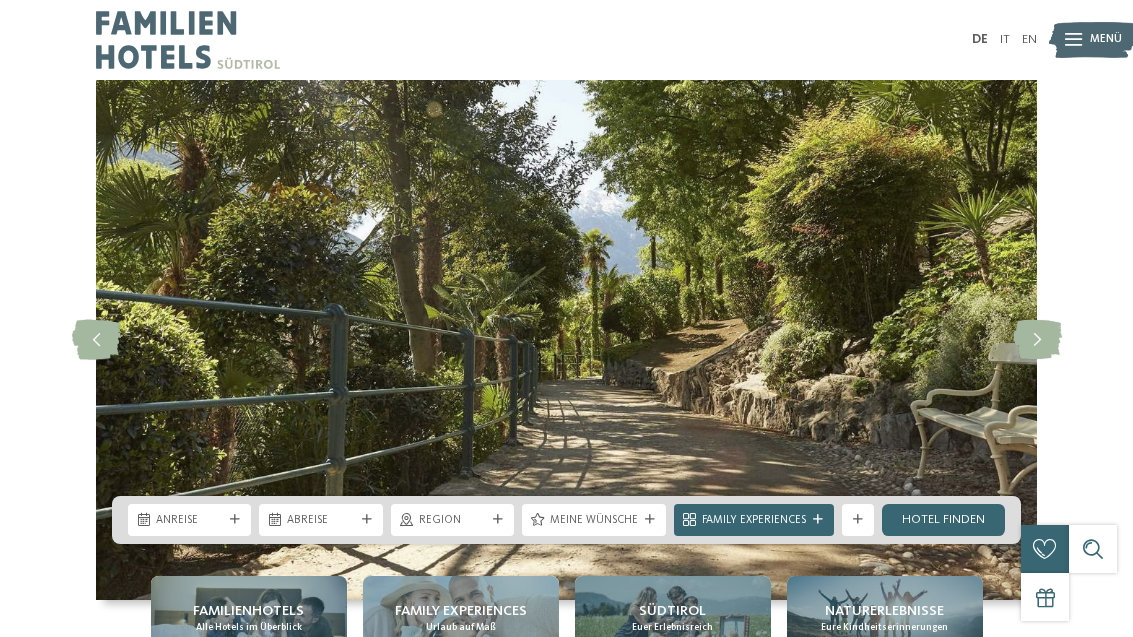 click at bounding box center (1037, 340) 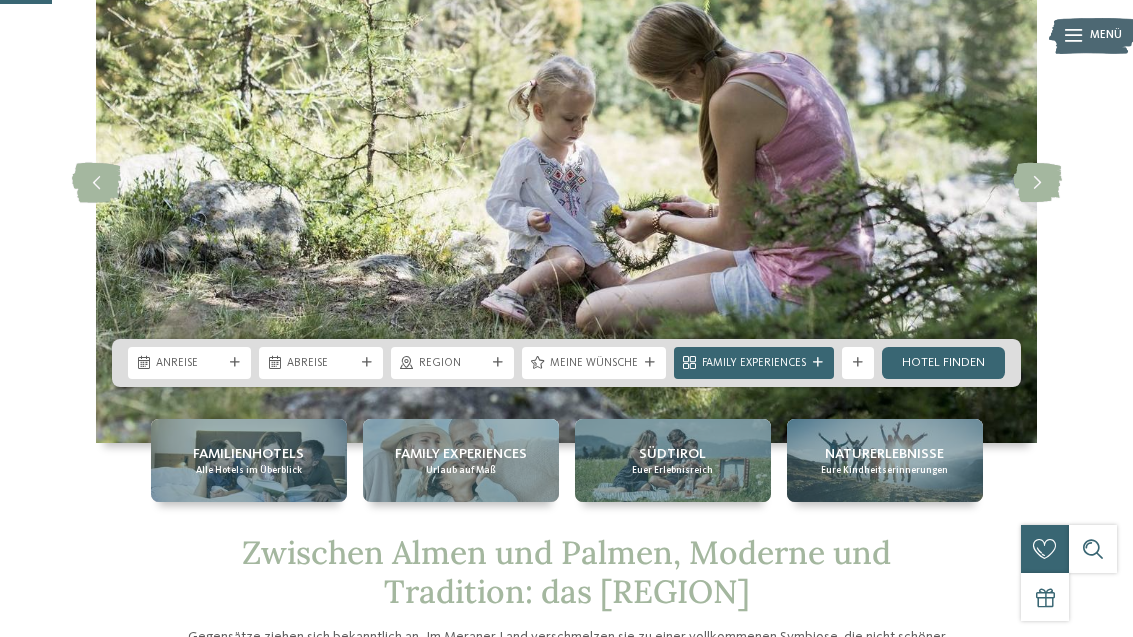 scroll, scrollTop: 159, scrollLeft: 0, axis: vertical 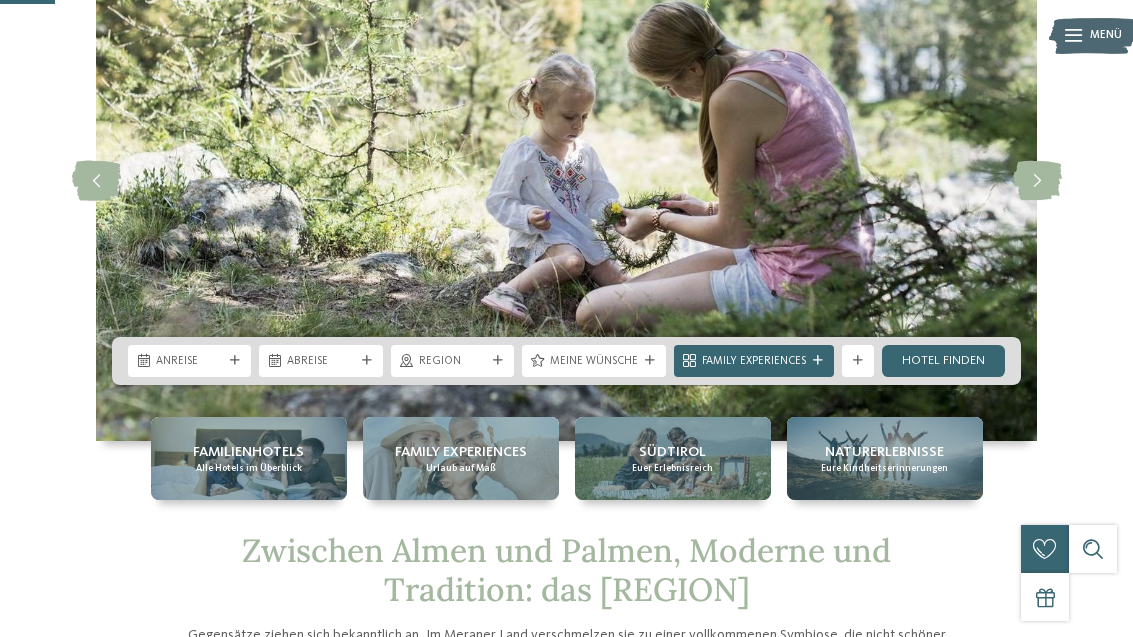 click on "Meine Wünsche" at bounding box center [594, 362] 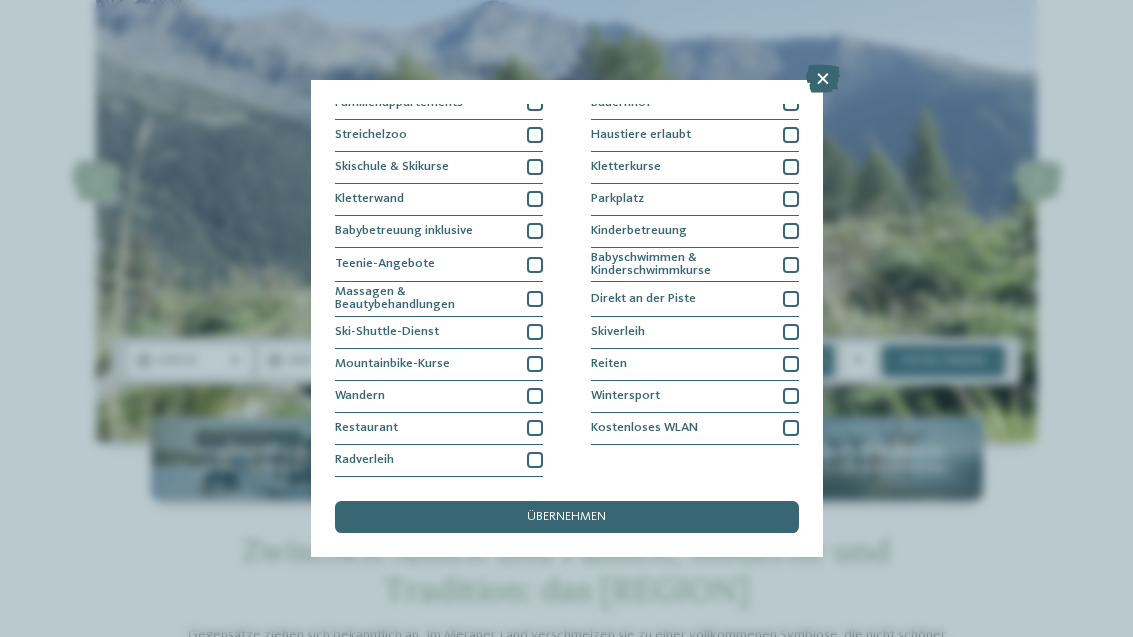 scroll, scrollTop: 363, scrollLeft: 0, axis: vertical 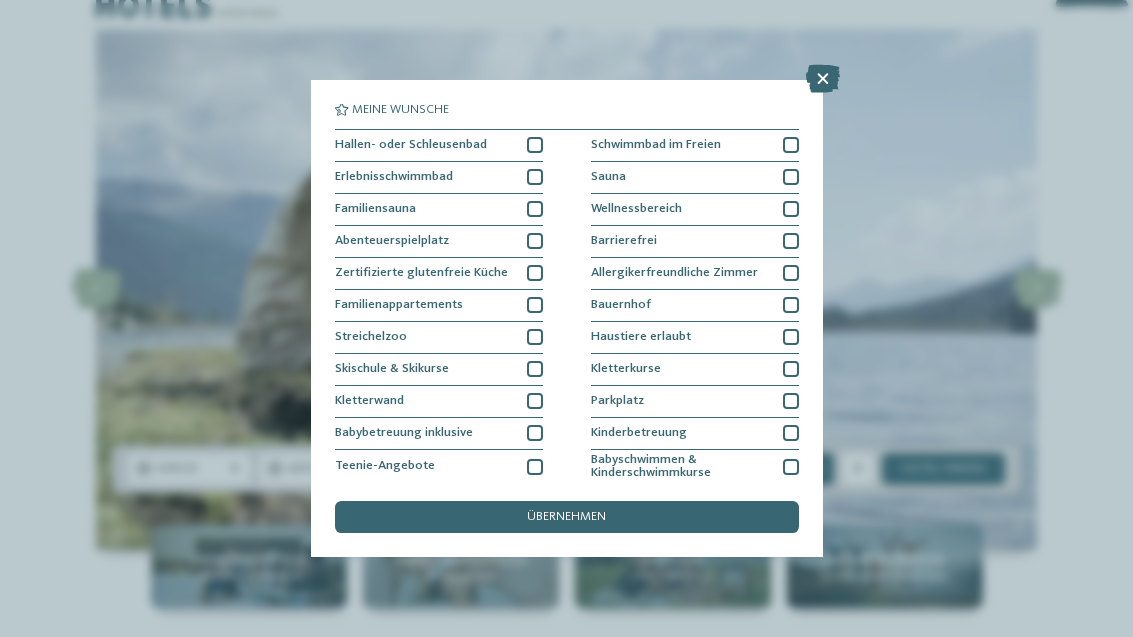 click at bounding box center [535, 177] 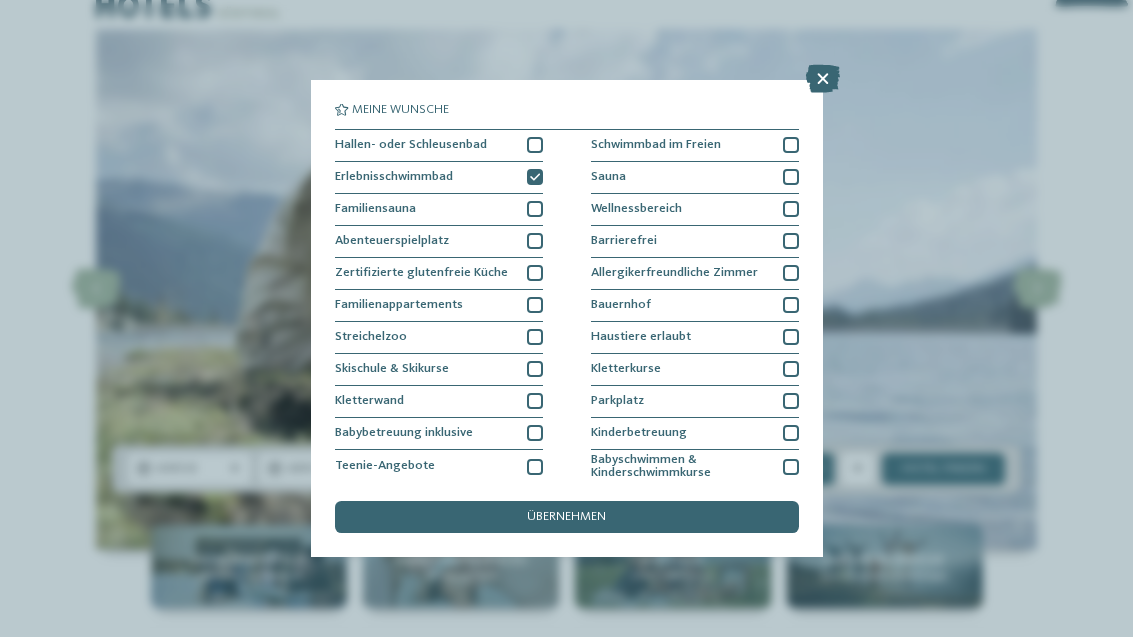 click at bounding box center [535, 145] 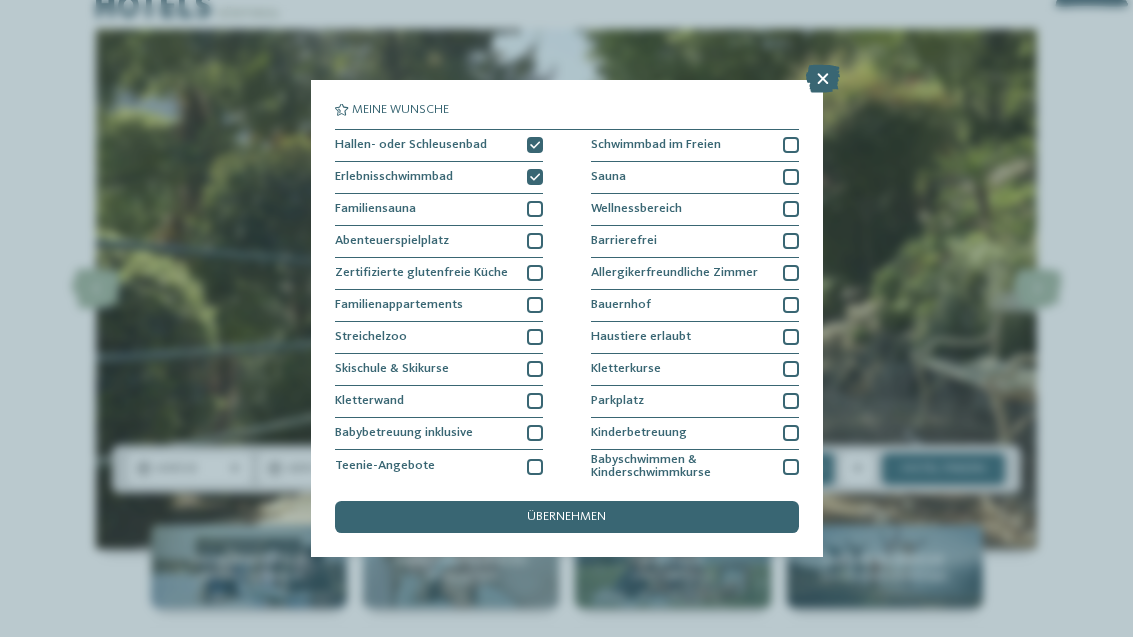 click at bounding box center [791, 145] 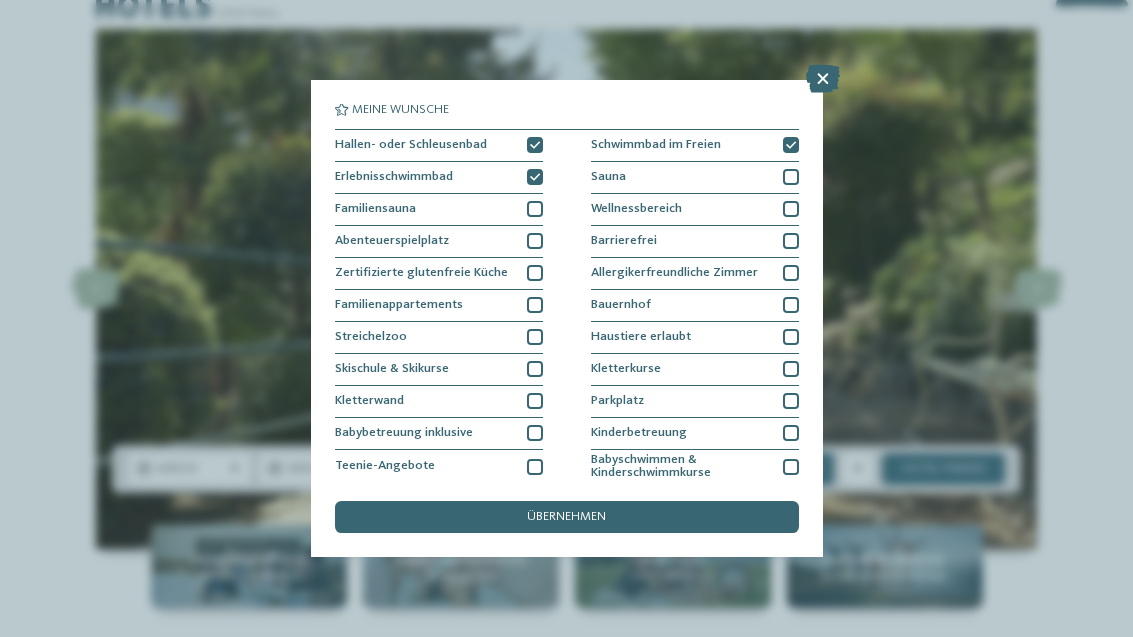 click at bounding box center (791, 177) 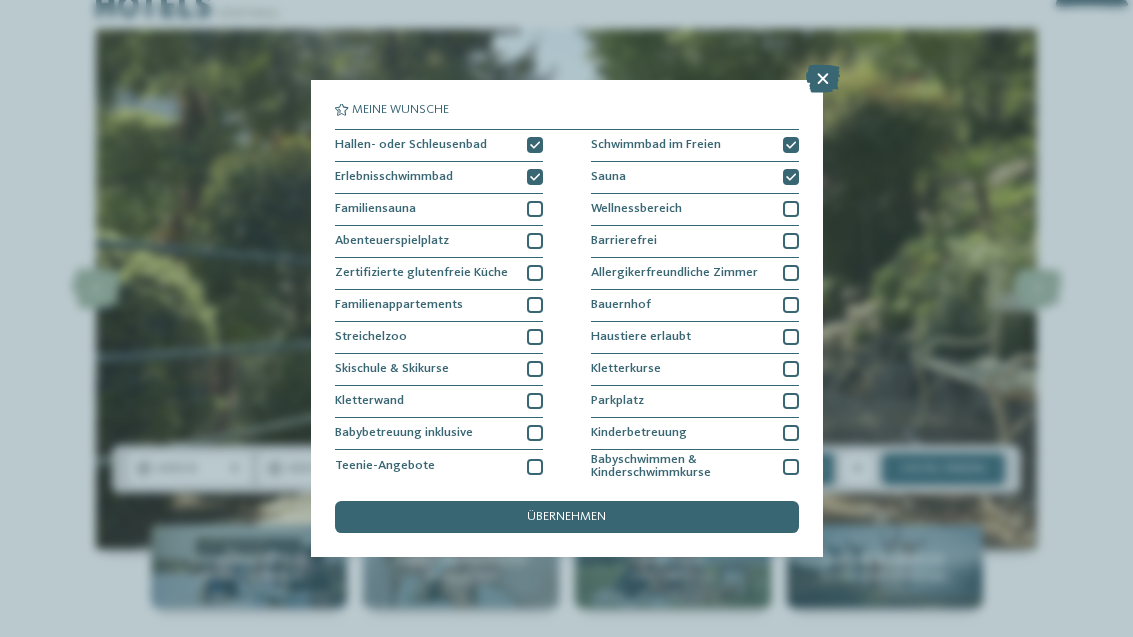 click on "Wellnessbereich" at bounding box center [695, 210] 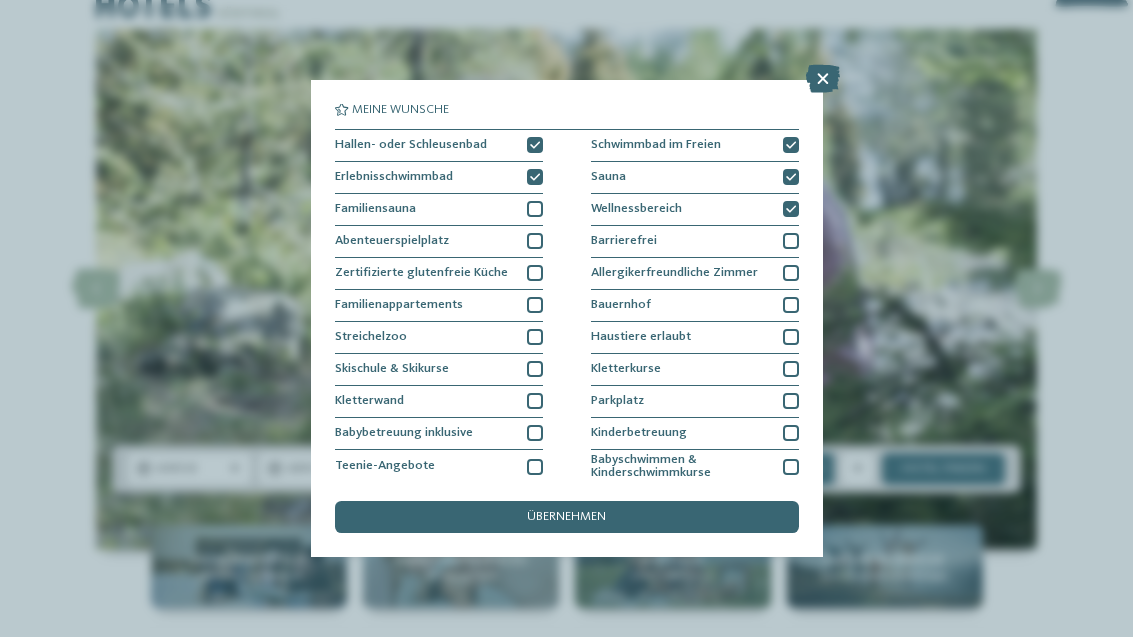 click on "übernehmen" at bounding box center [567, 517] 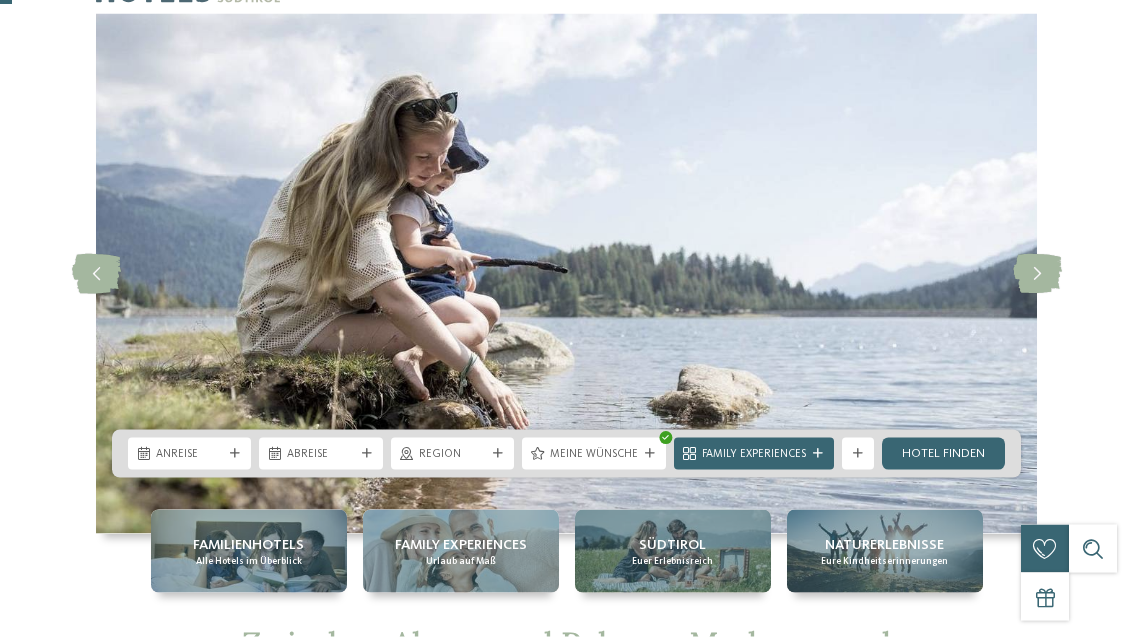 scroll, scrollTop: 76, scrollLeft: 0, axis: vertical 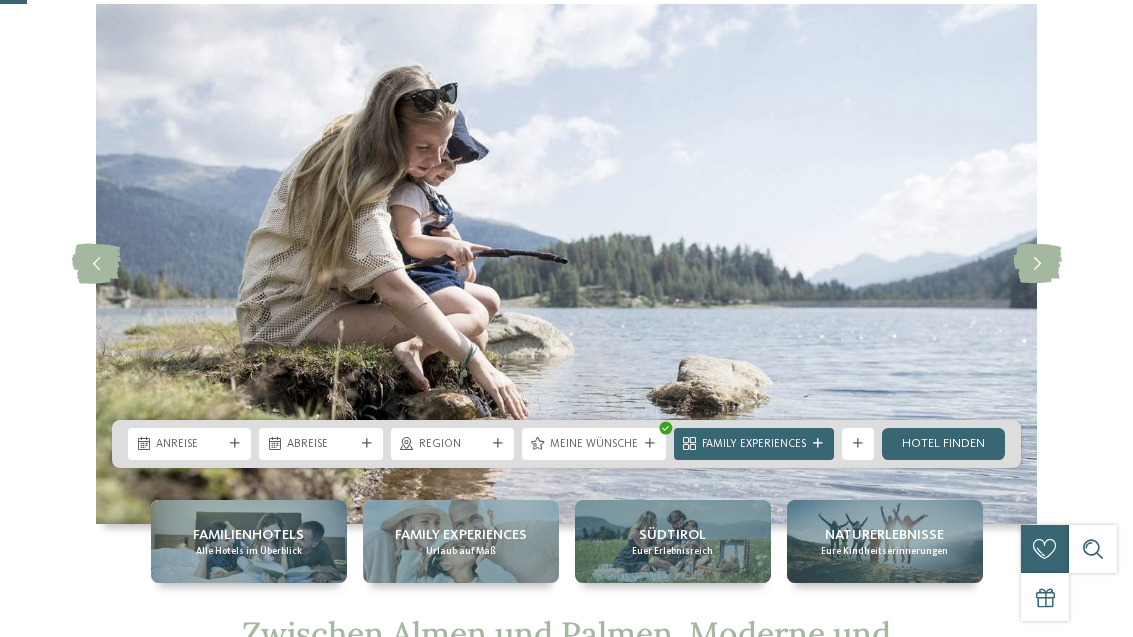click on "Hotel finden" at bounding box center [943, 444] 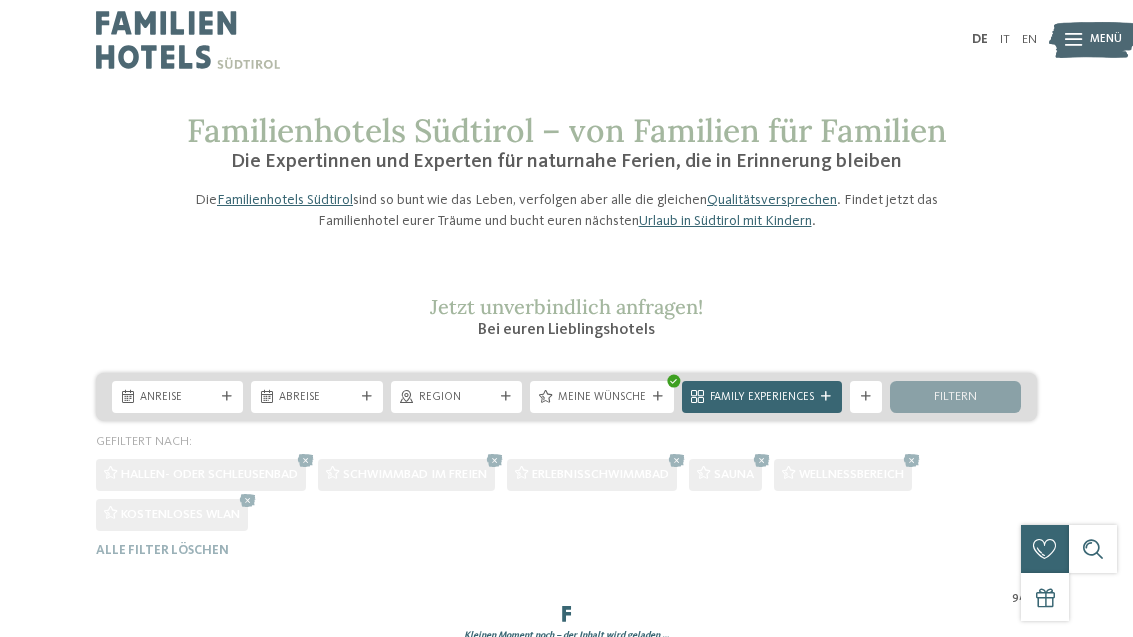scroll, scrollTop: 443, scrollLeft: 0, axis: vertical 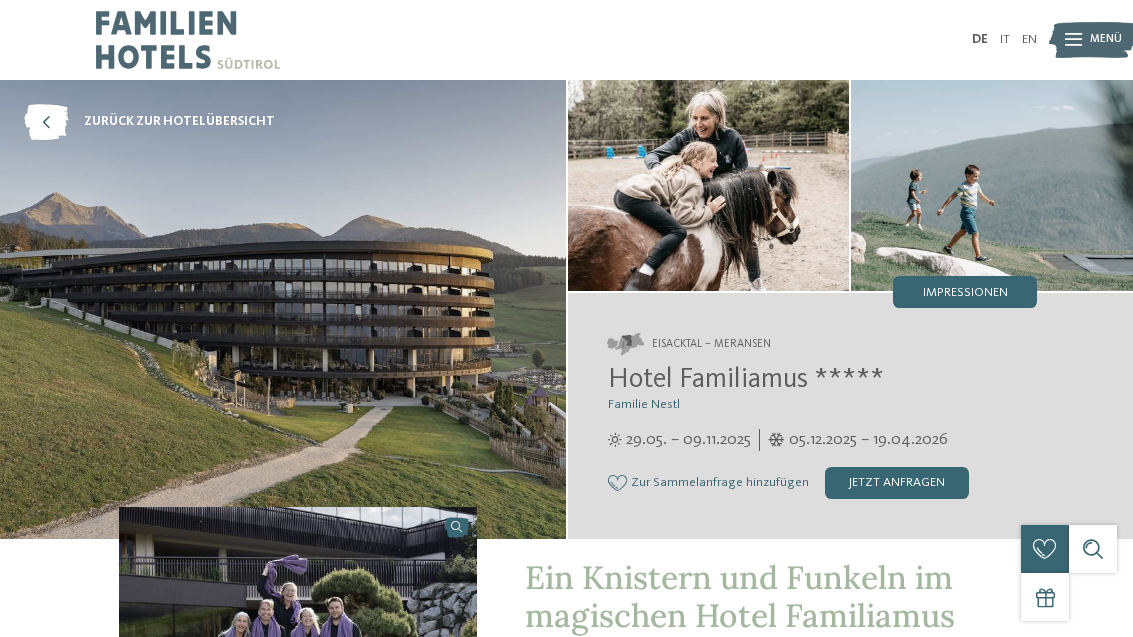 click at bounding box center (283, 309) 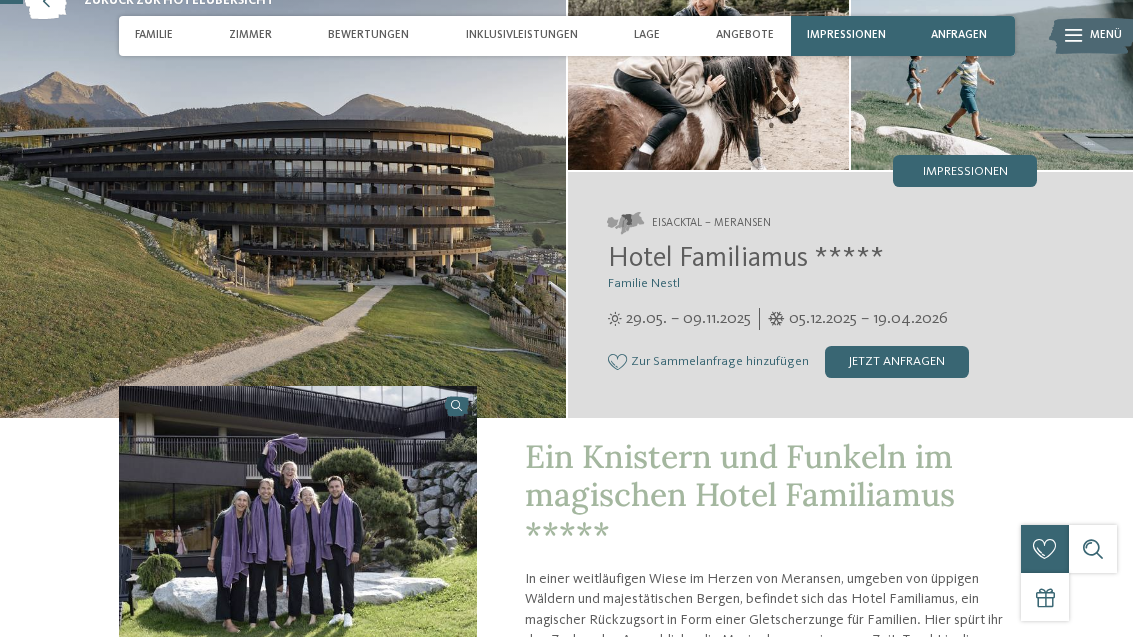 scroll, scrollTop: 67, scrollLeft: 0, axis: vertical 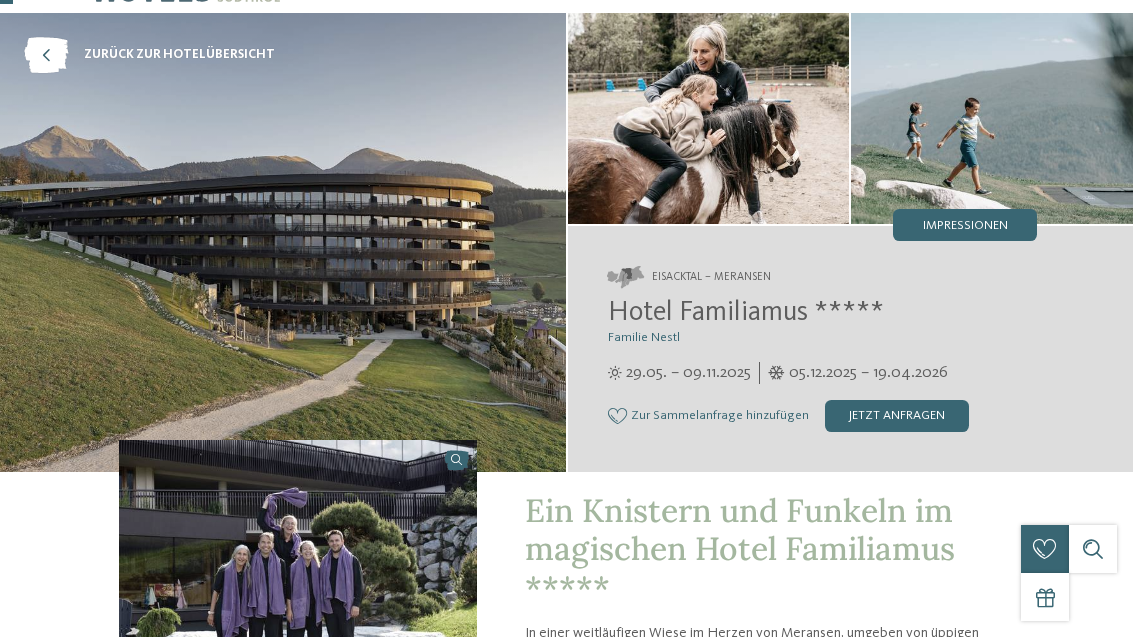 click on "Impressionen" at bounding box center (965, 226) 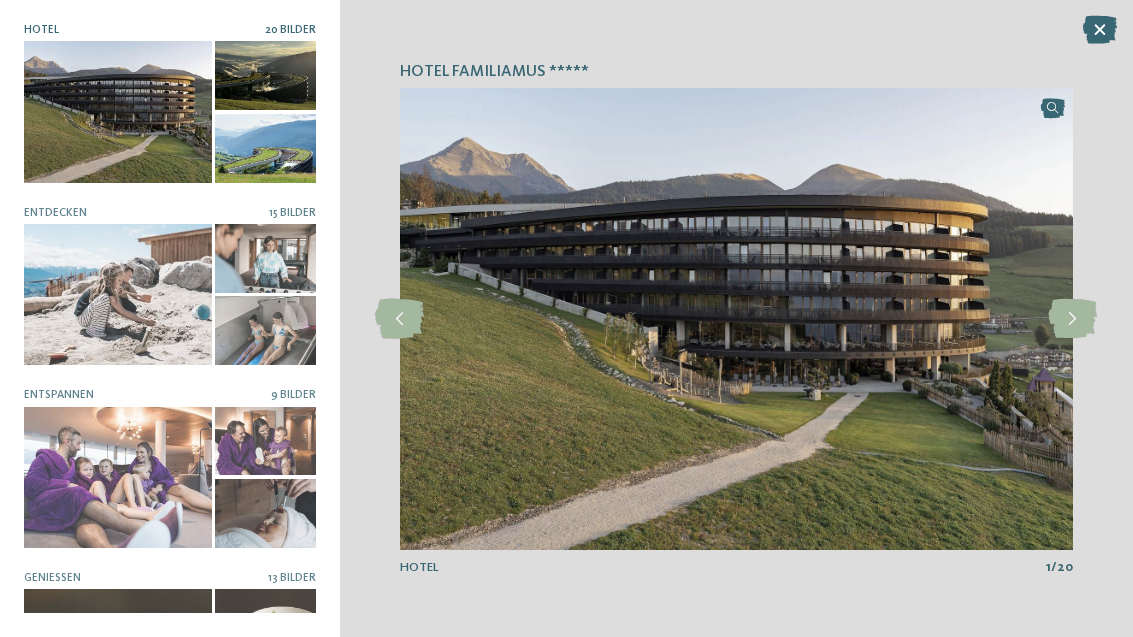 click at bounding box center [1072, 319] 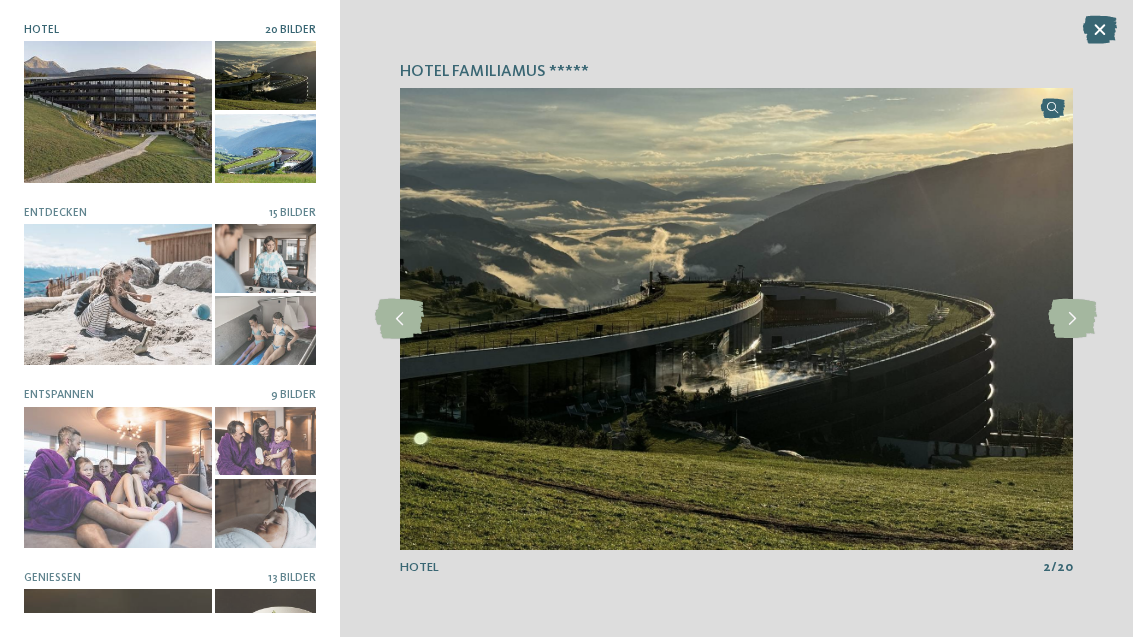 click at bounding box center (1072, 319) 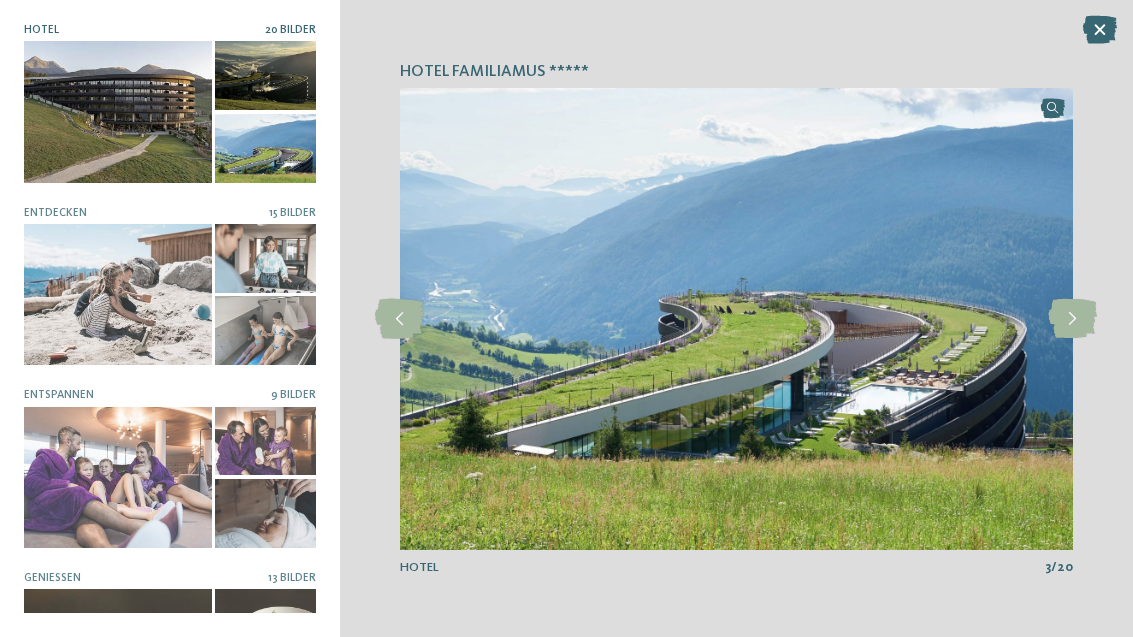 click at bounding box center (1072, 319) 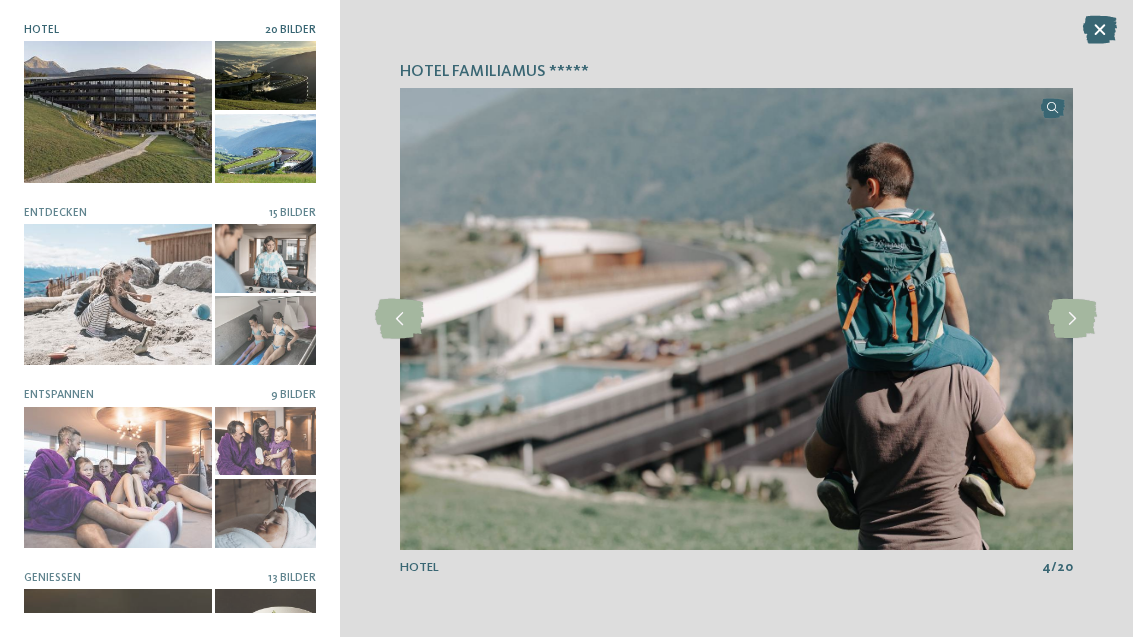 click at bounding box center [1072, 319] 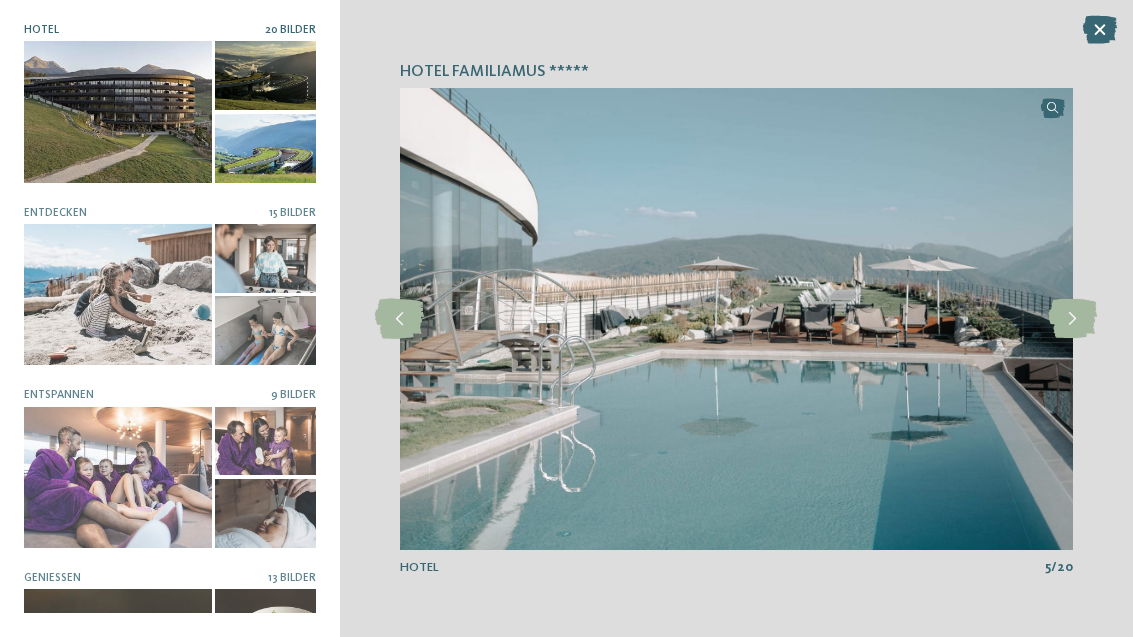 click at bounding box center [1072, 319] 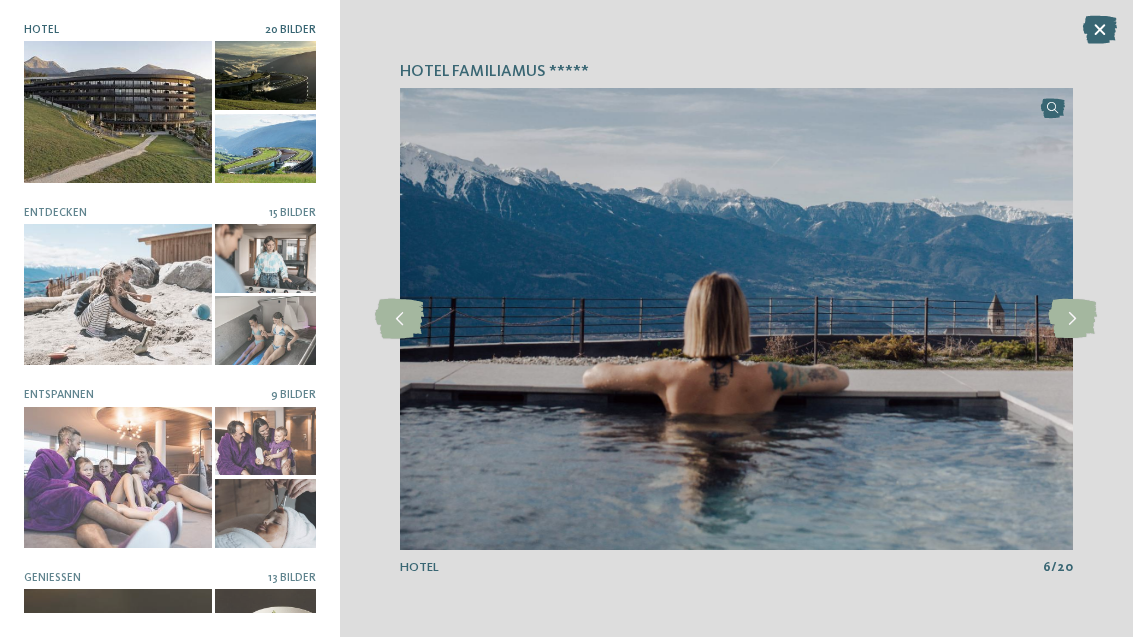 click at bounding box center [1072, 319] 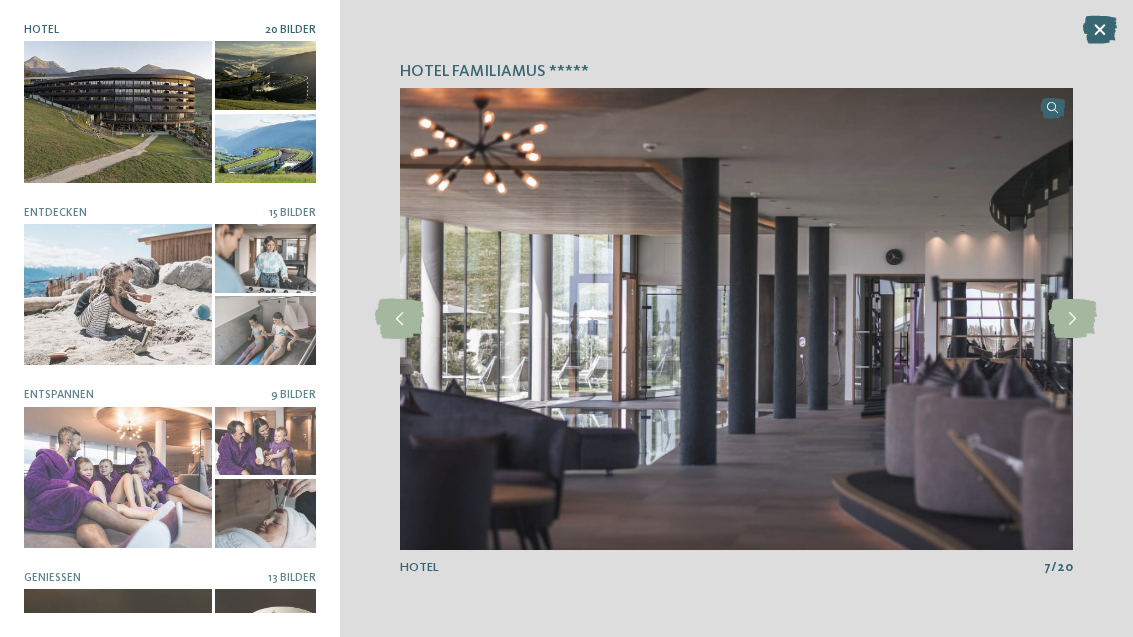click at bounding box center (1072, 319) 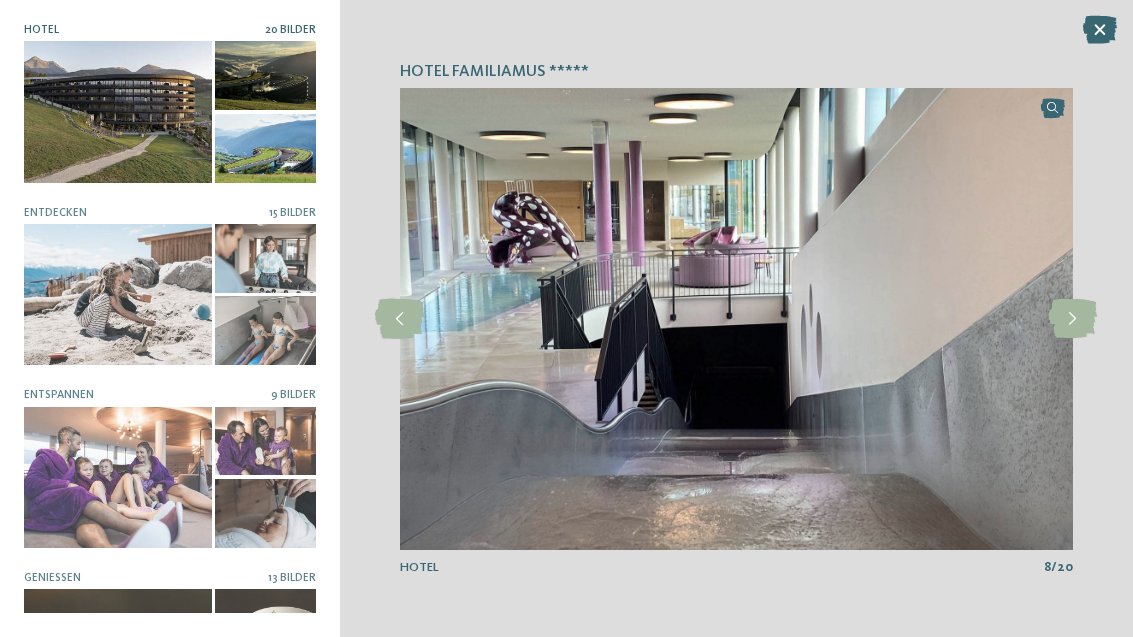 click at bounding box center (1072, 319) 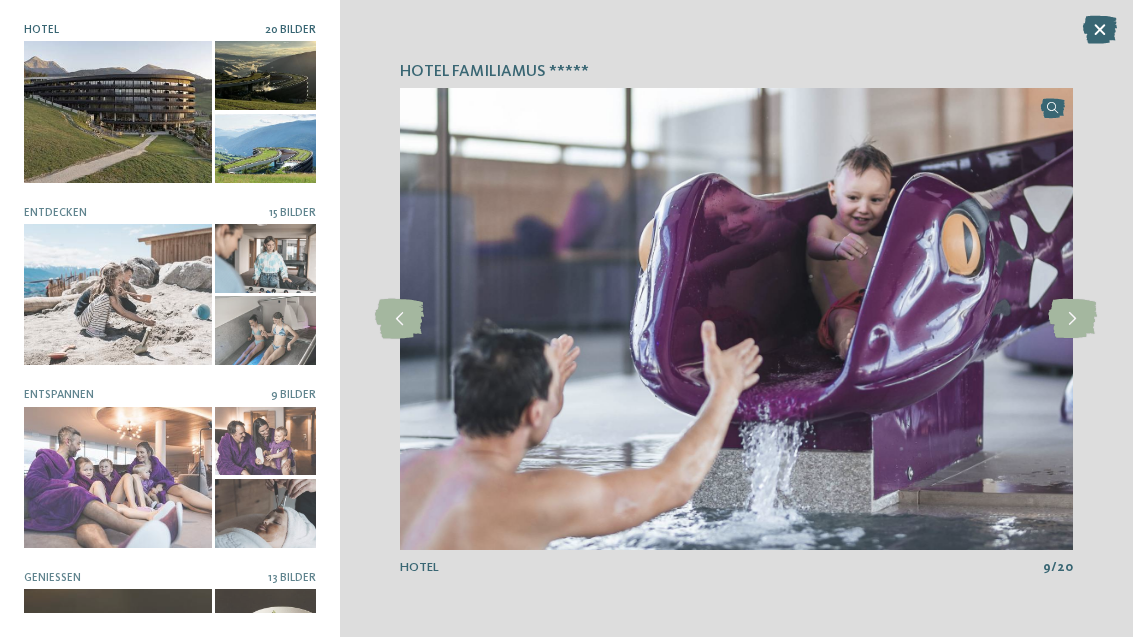 click at bounding box center (1072, 319) 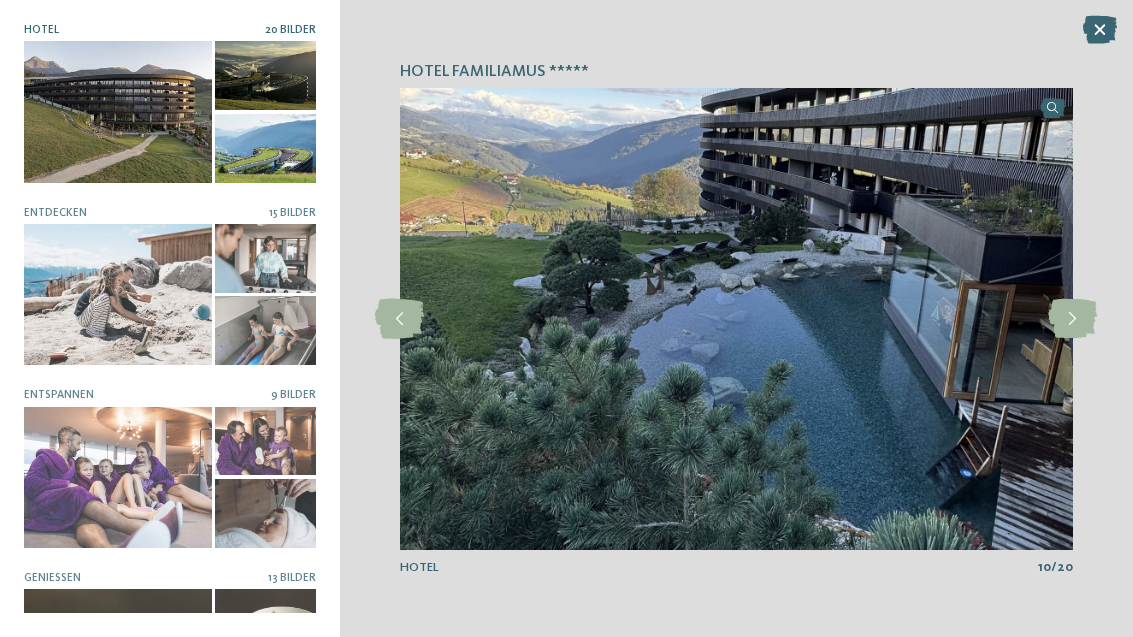 click at bounding box center [1072, 319] 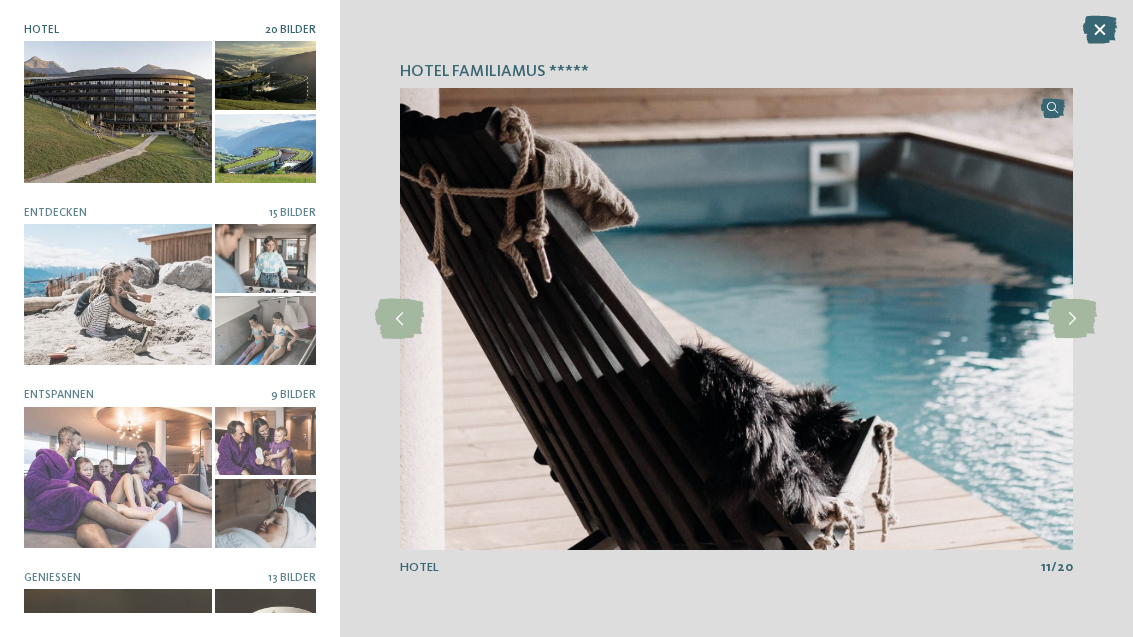 click at bounding box center (1072, 319) 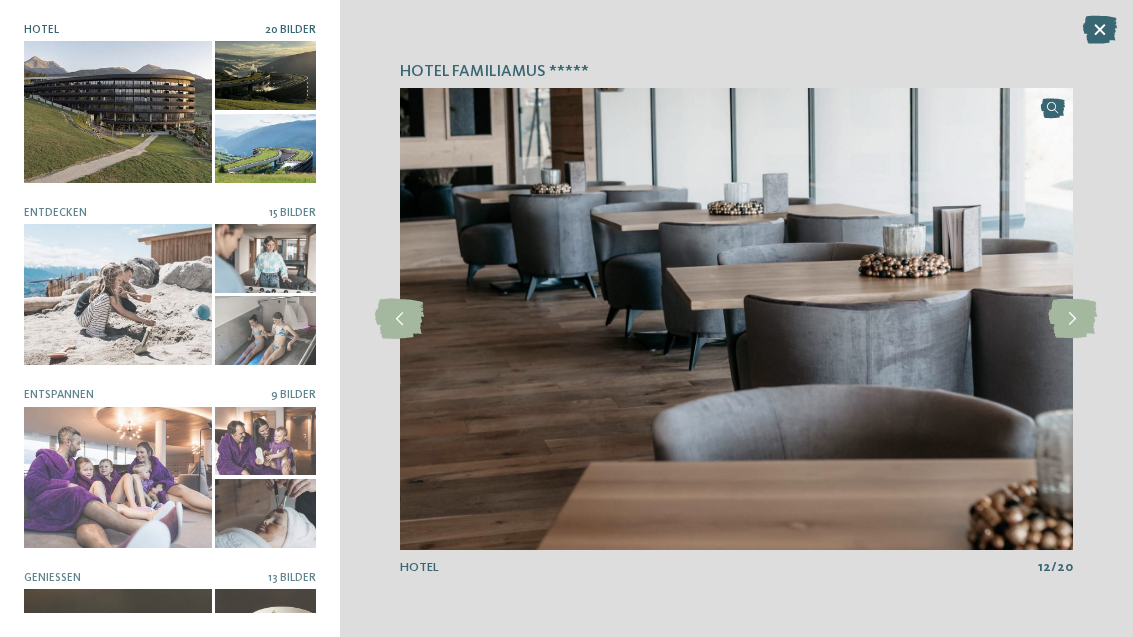 click at bounding box center [1072, 319] 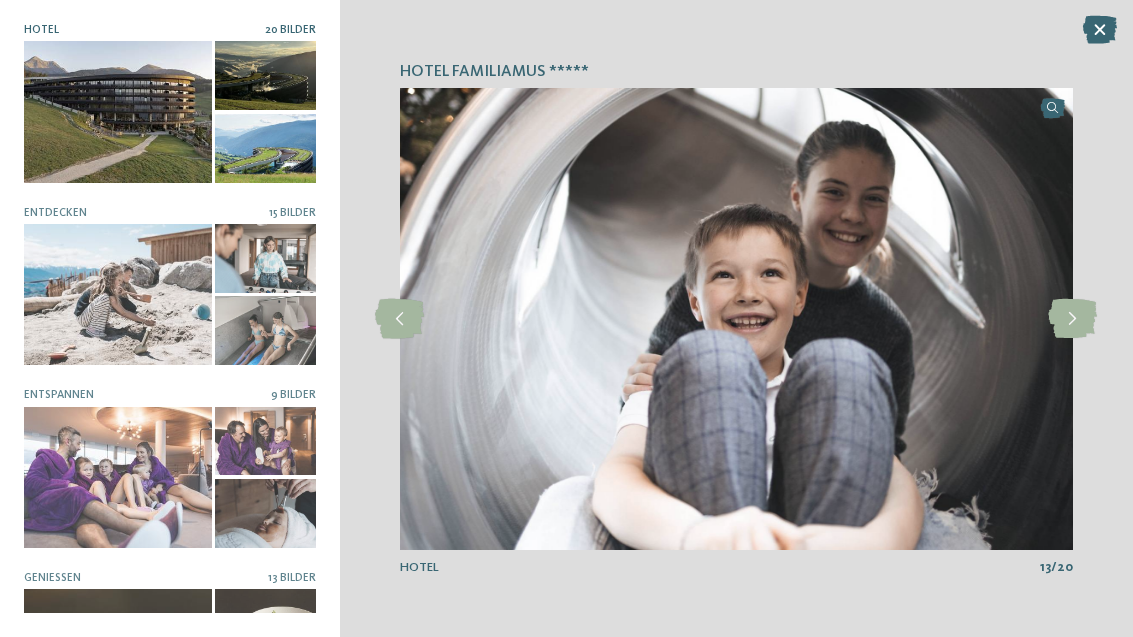click at bounding box center [1072, 319] 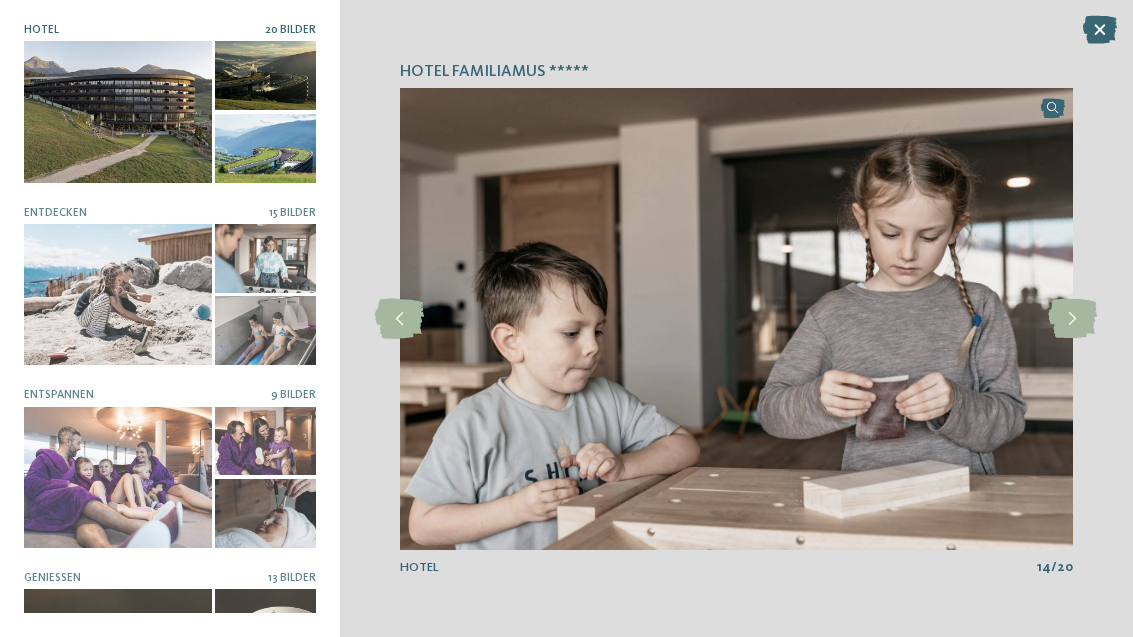 click at bounding box center [1072, 319] 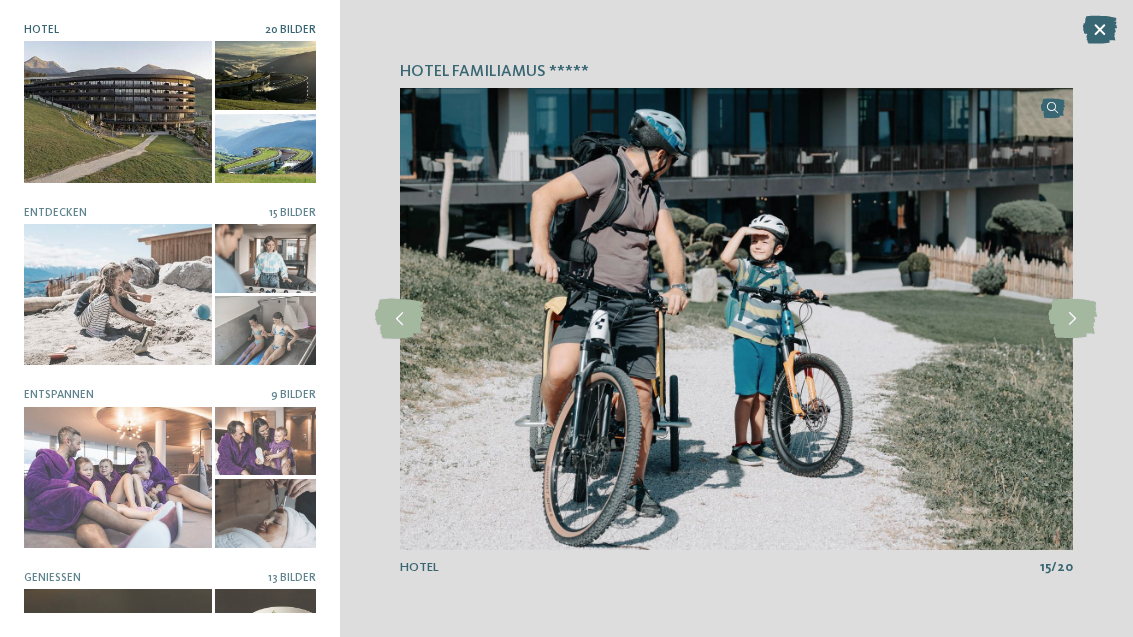 click at bounding box center (1072, 319) 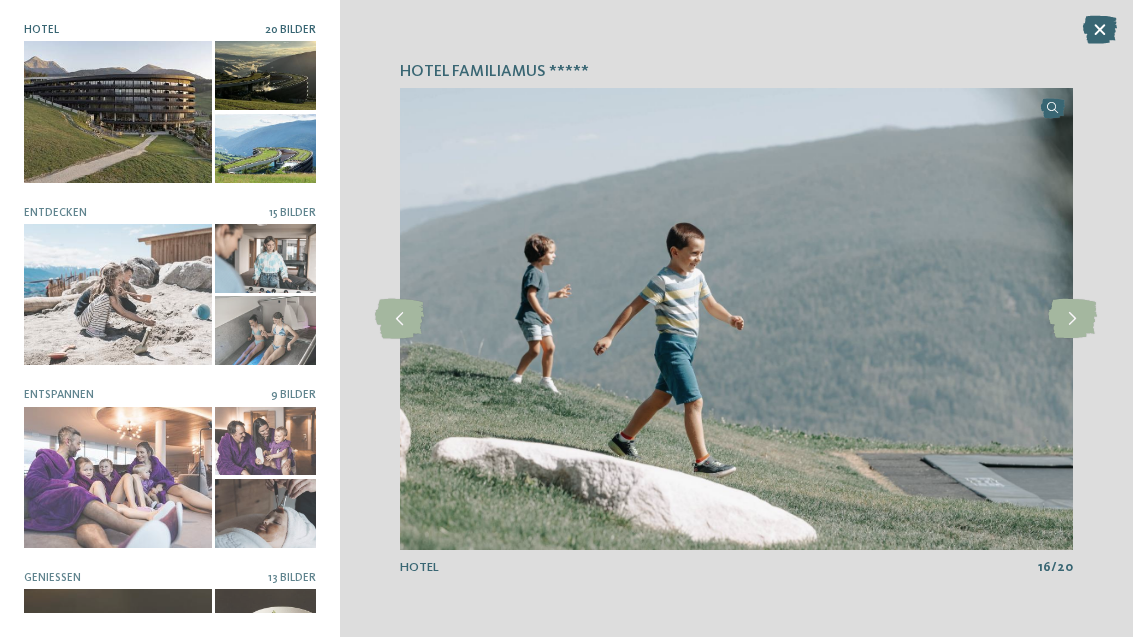 click at bounding box center [1072, 319] 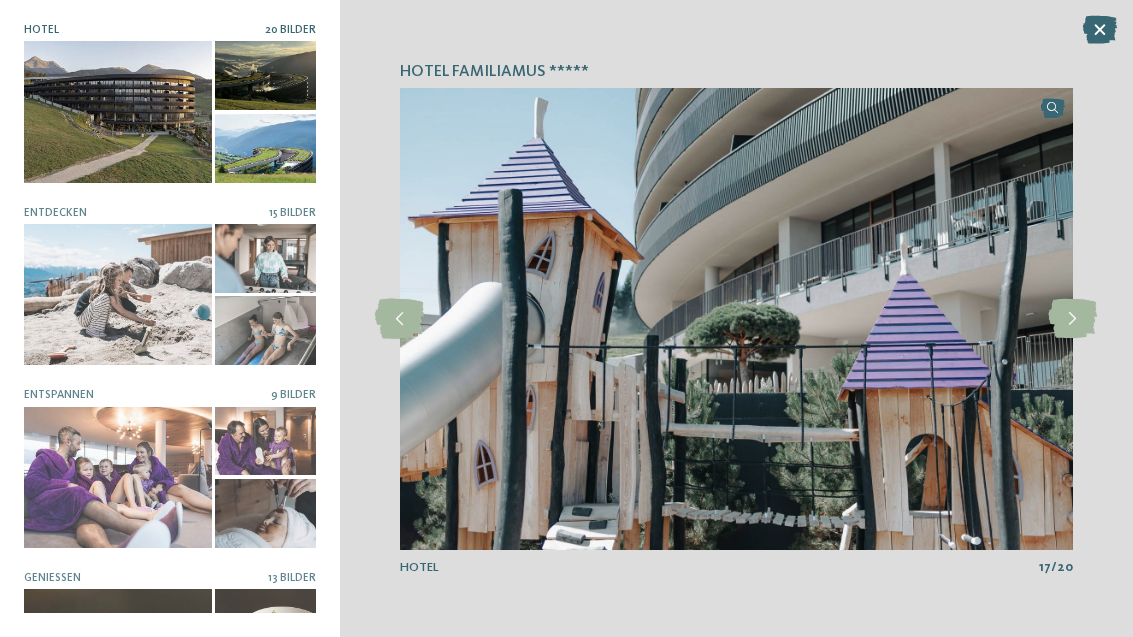 click at bounding box center (1072, 319) 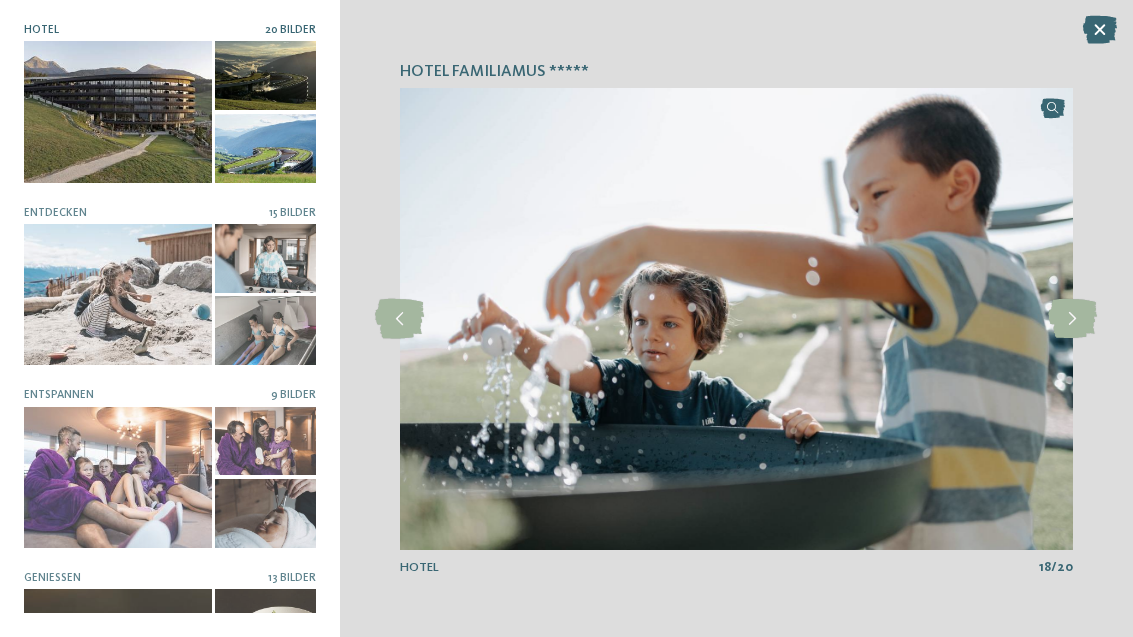 click at bounding box center (1072, 319) 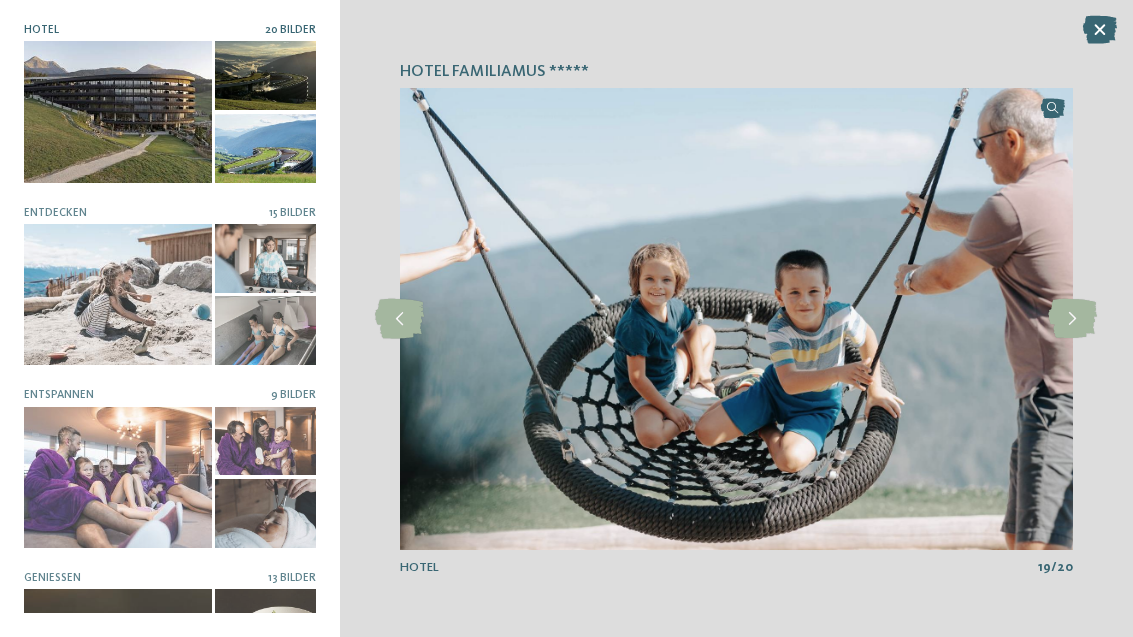 click at bounding box center (1072, 319) 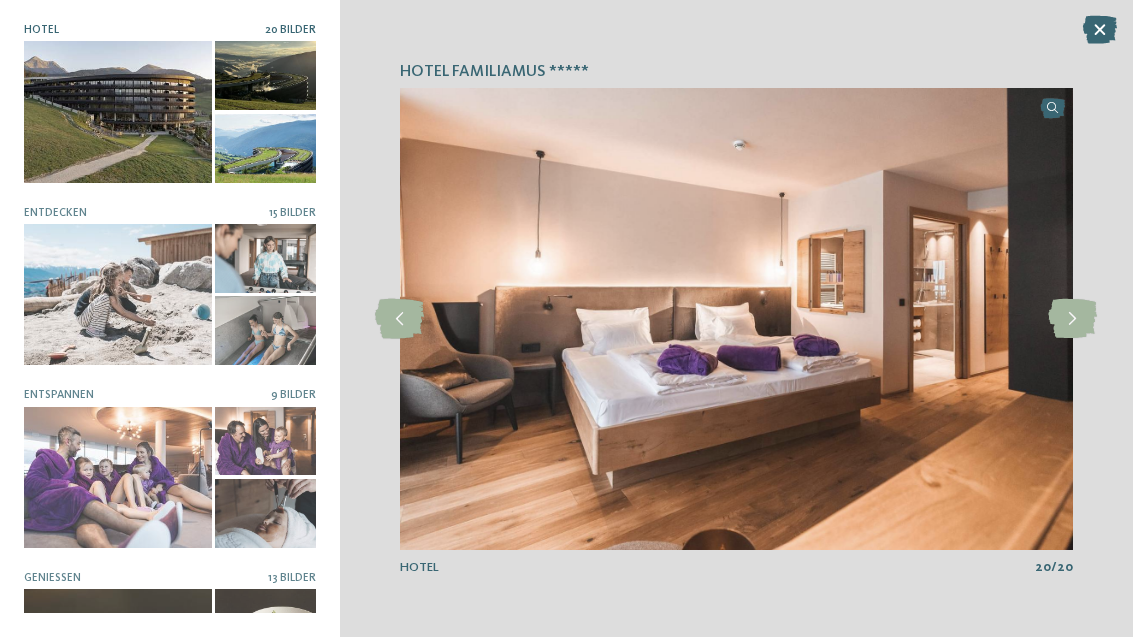click at bounding box center (1072, 319) 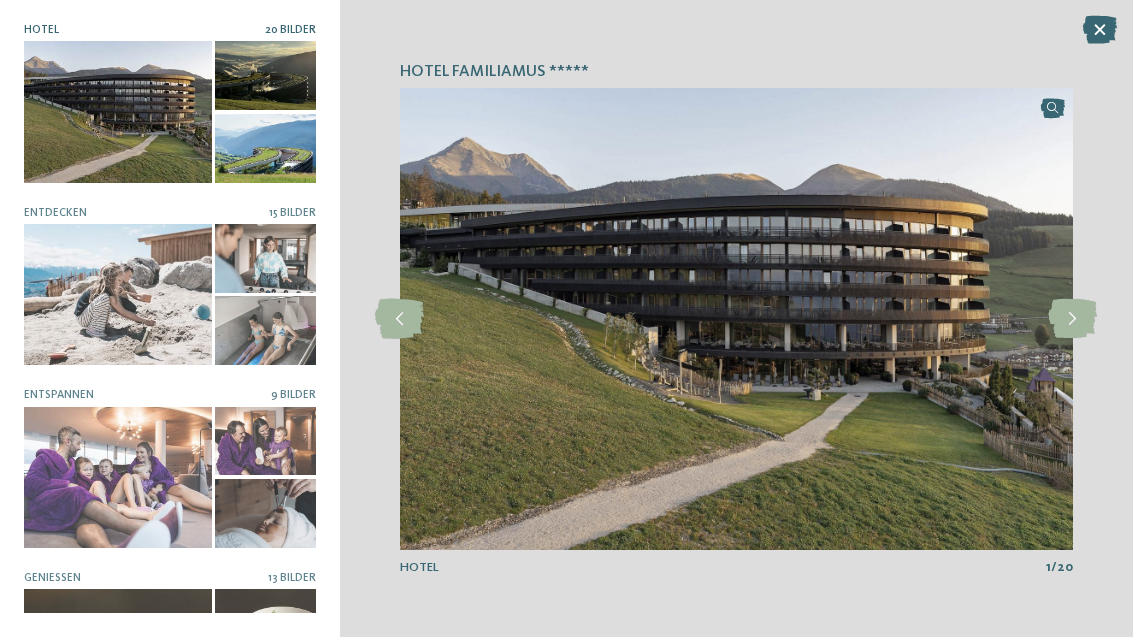 click at bounding box center [1072, 319] 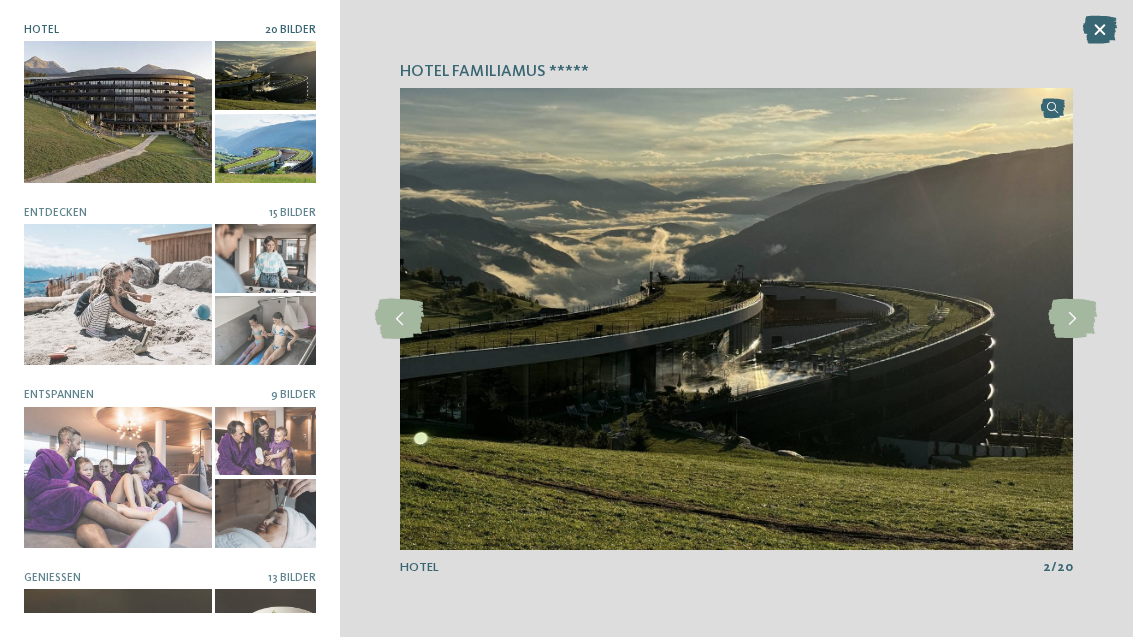 click at bounding box center (1072, 319) 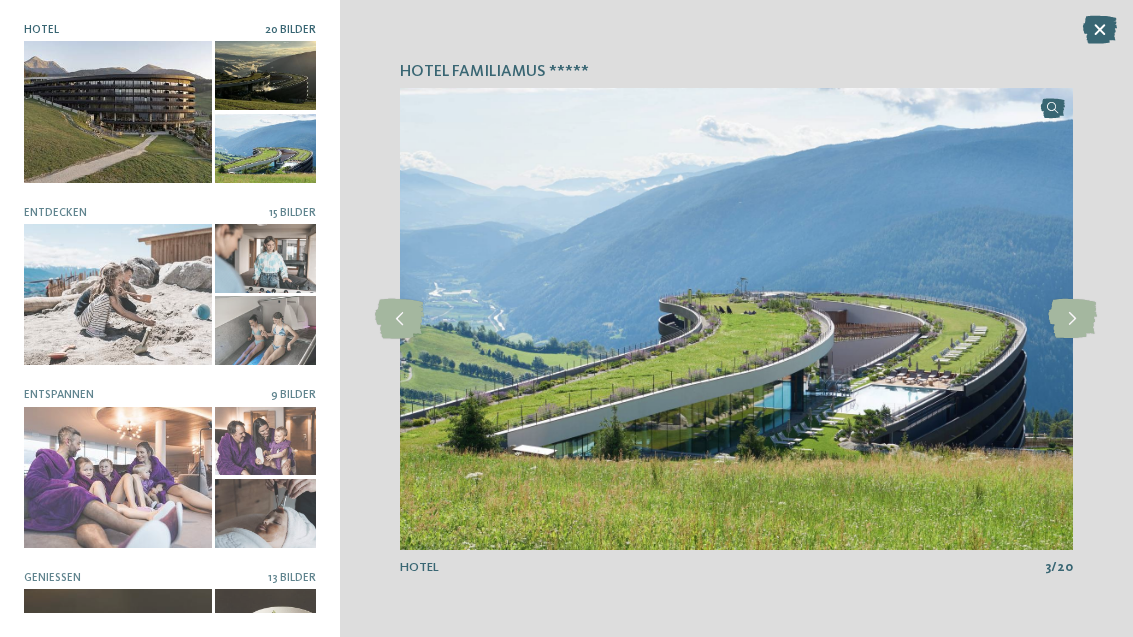 click at bounding box center [1072, 319] 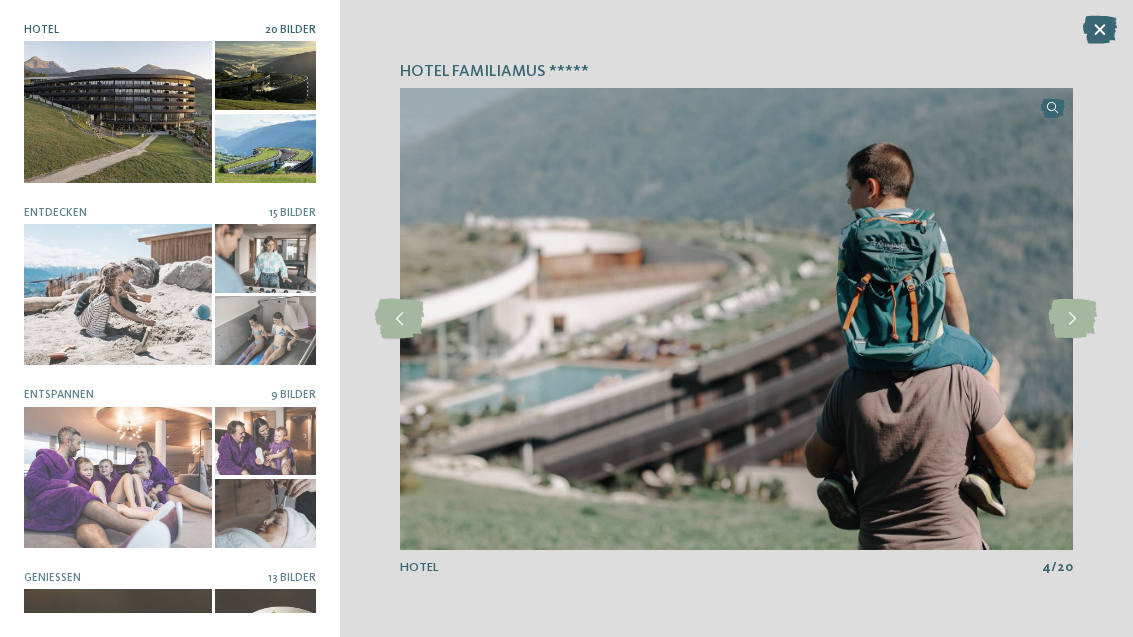 click at bounding box center (1072, 319) 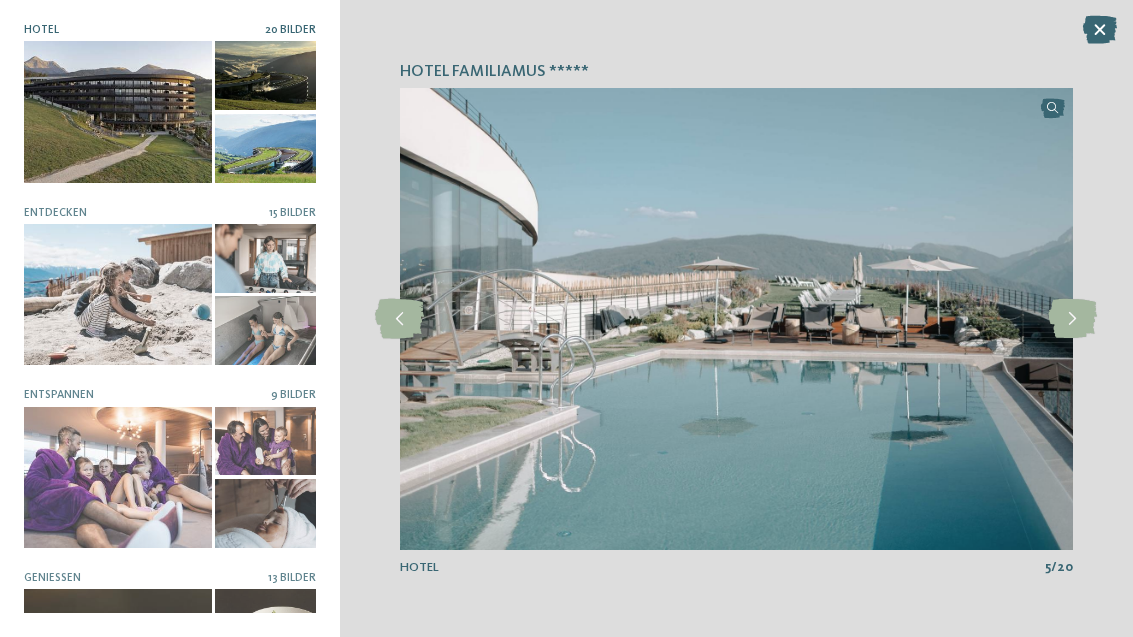 click at bounding box center (1072, 319) 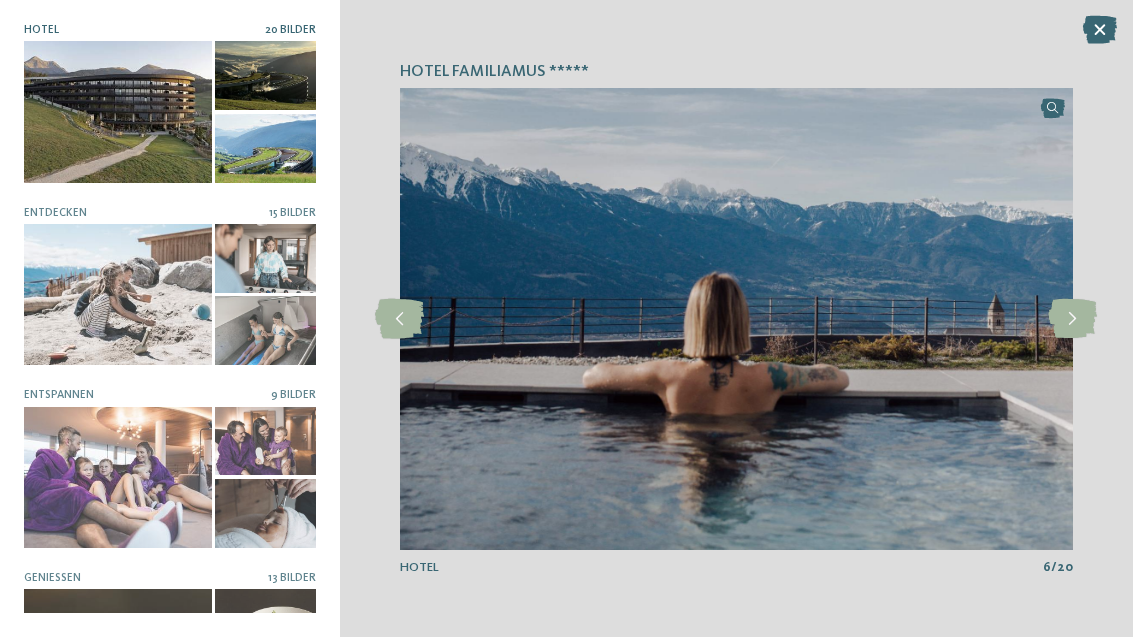 click at bounding box center (118, 294) 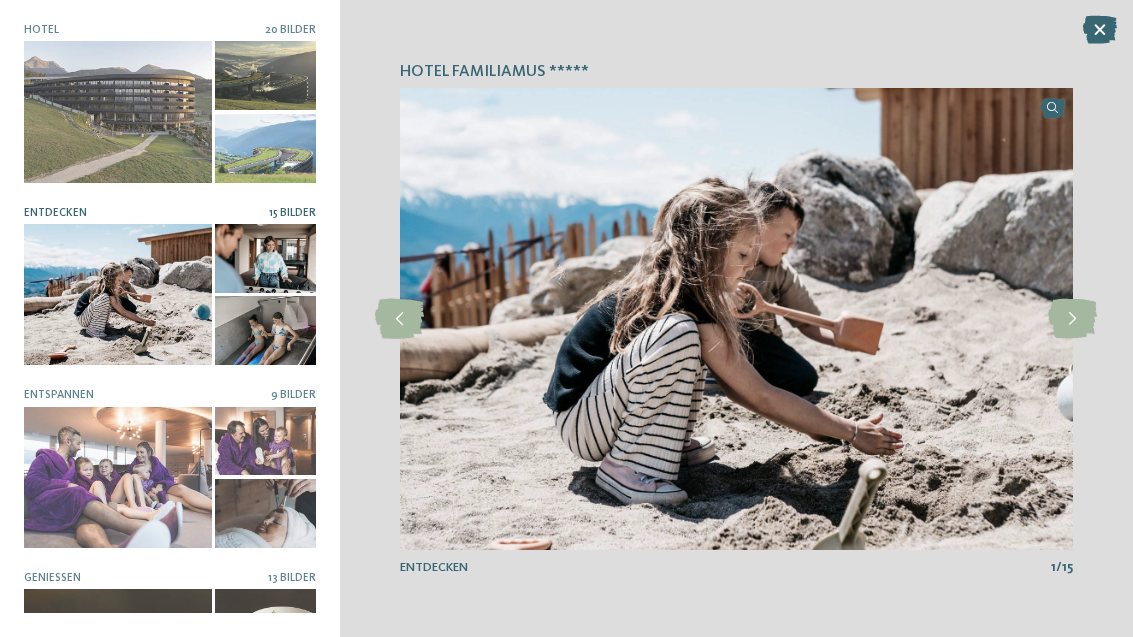 click at bounding box center [1072, 319] 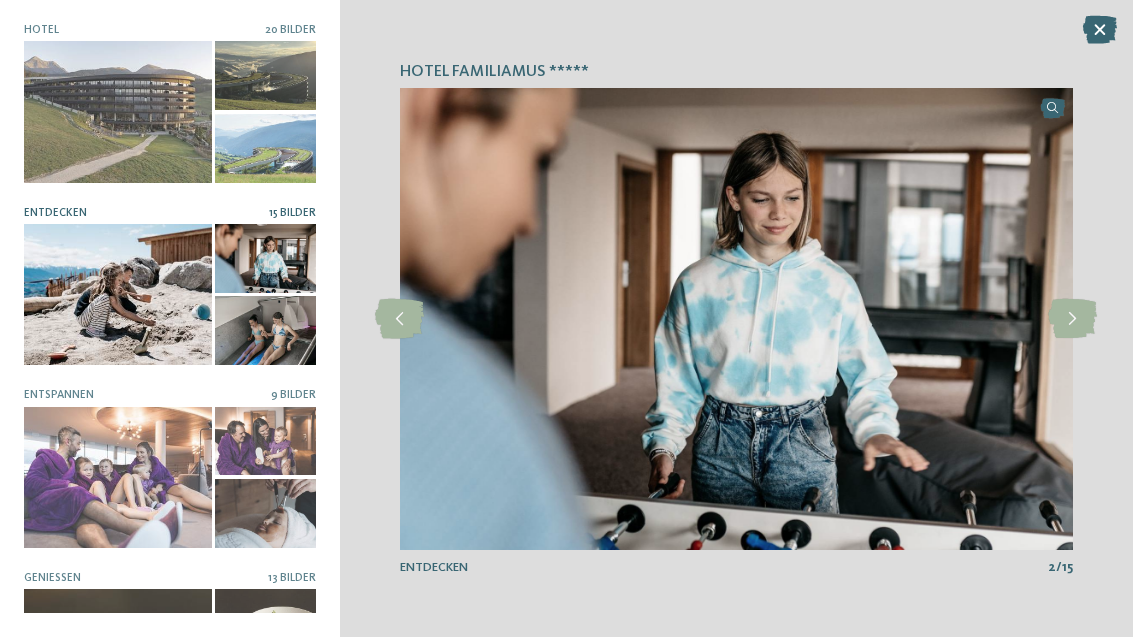 click at bounding box center [1072, 319] 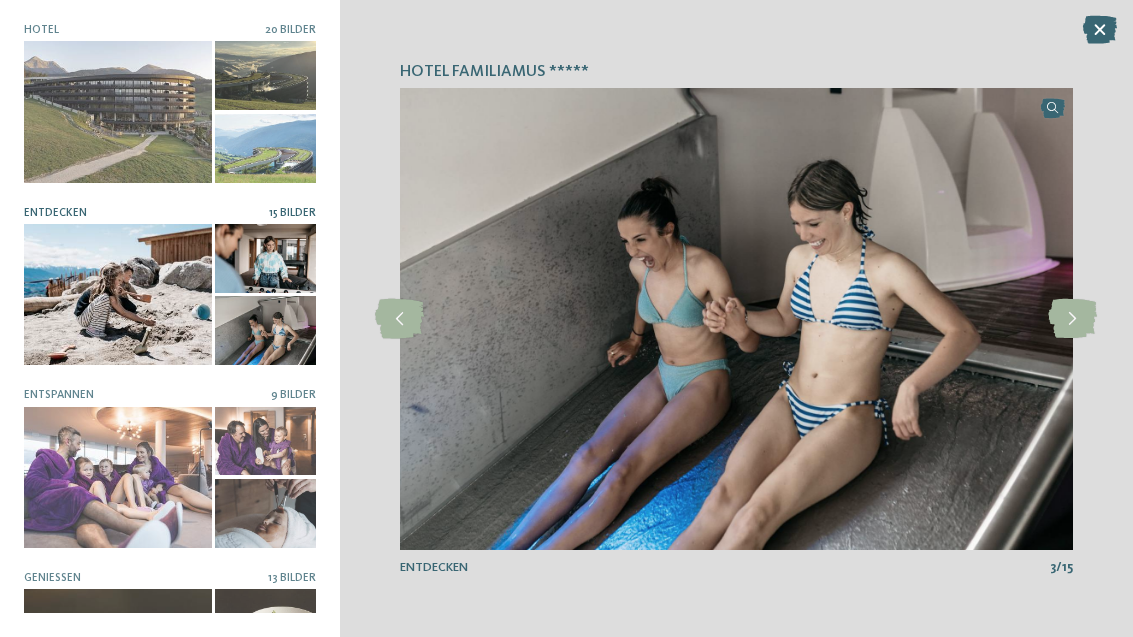 click at bounding box center (1072, 319) 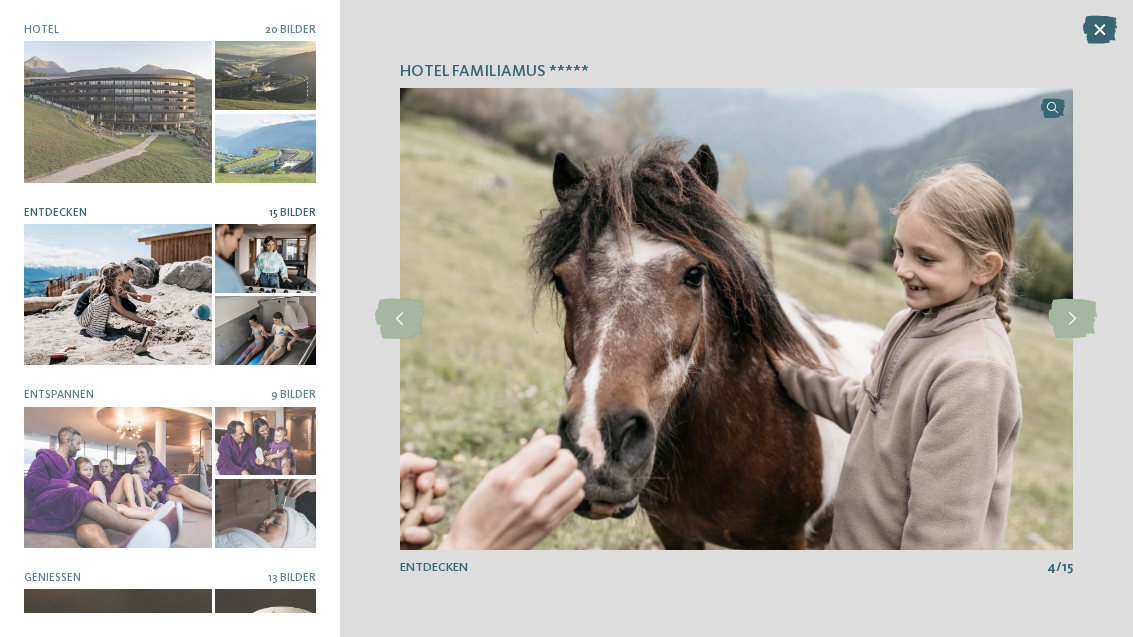 click at bounding box center (1072, 319) 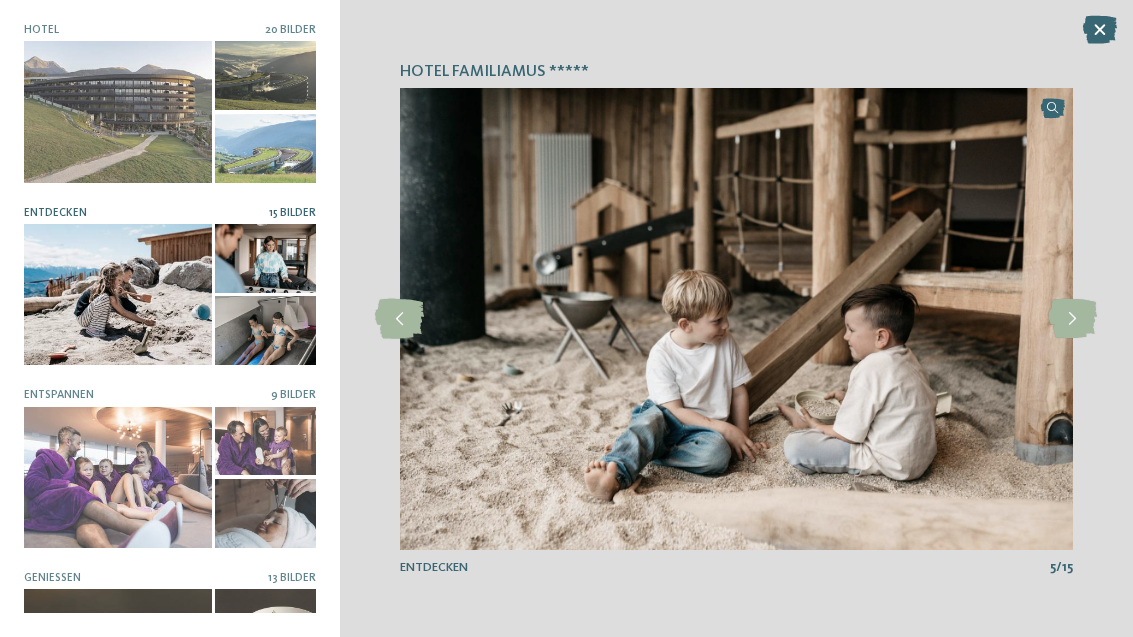 click at bounding box center (1072, 319) 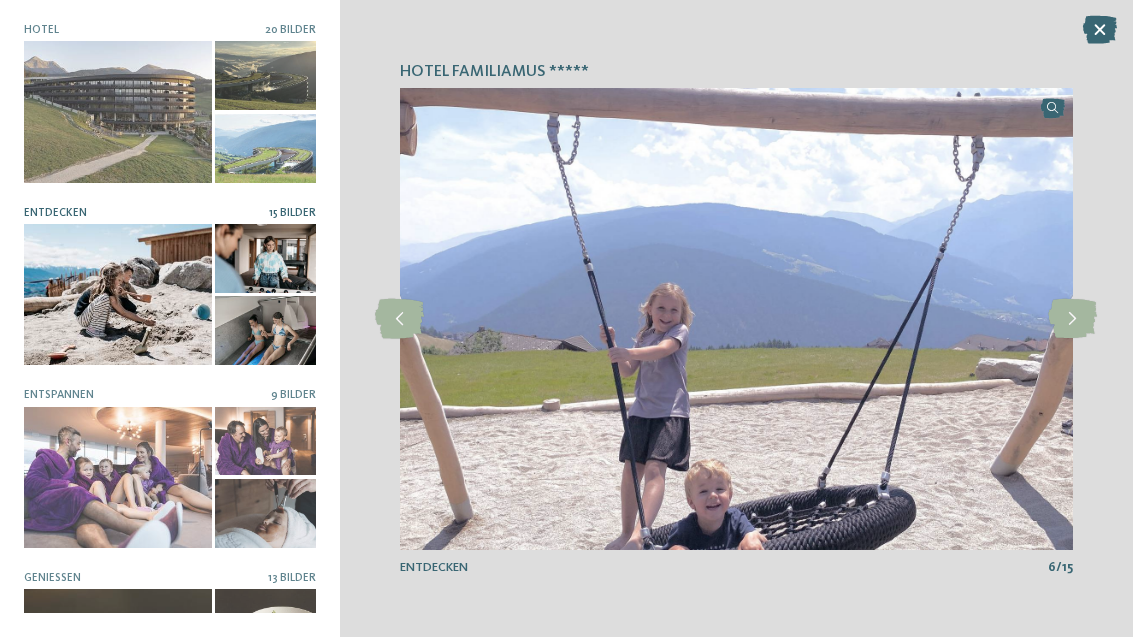 click at bounding box center [1072, 319] 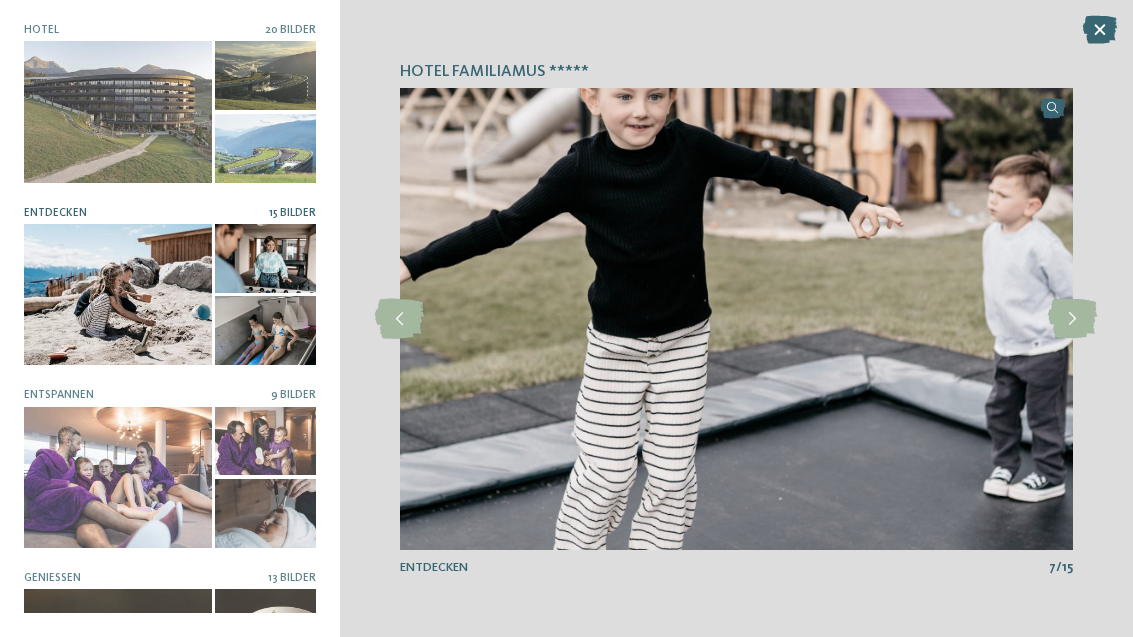 click at bounding box center (1072, 319) 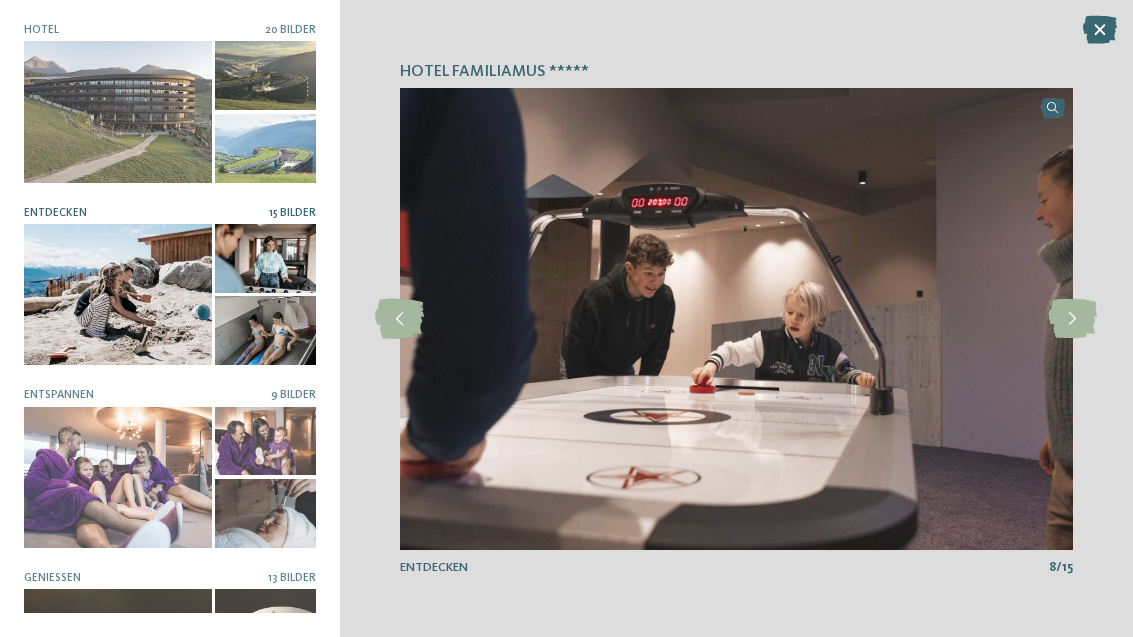 click at bounding box center [1072, 319] 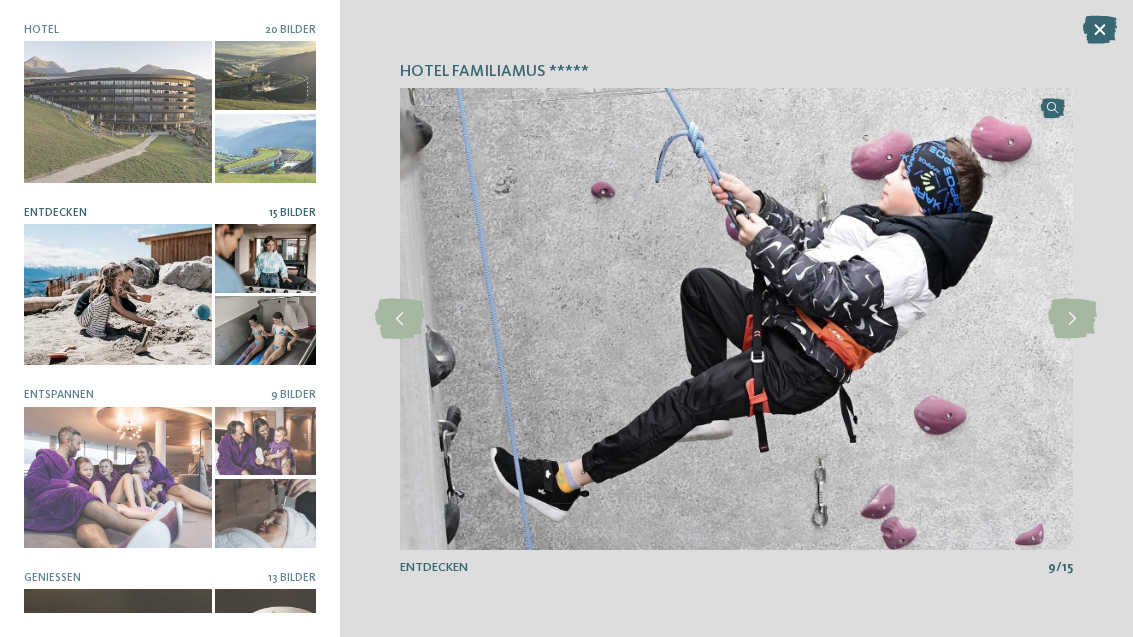 click at bounding box center (1072, 319) 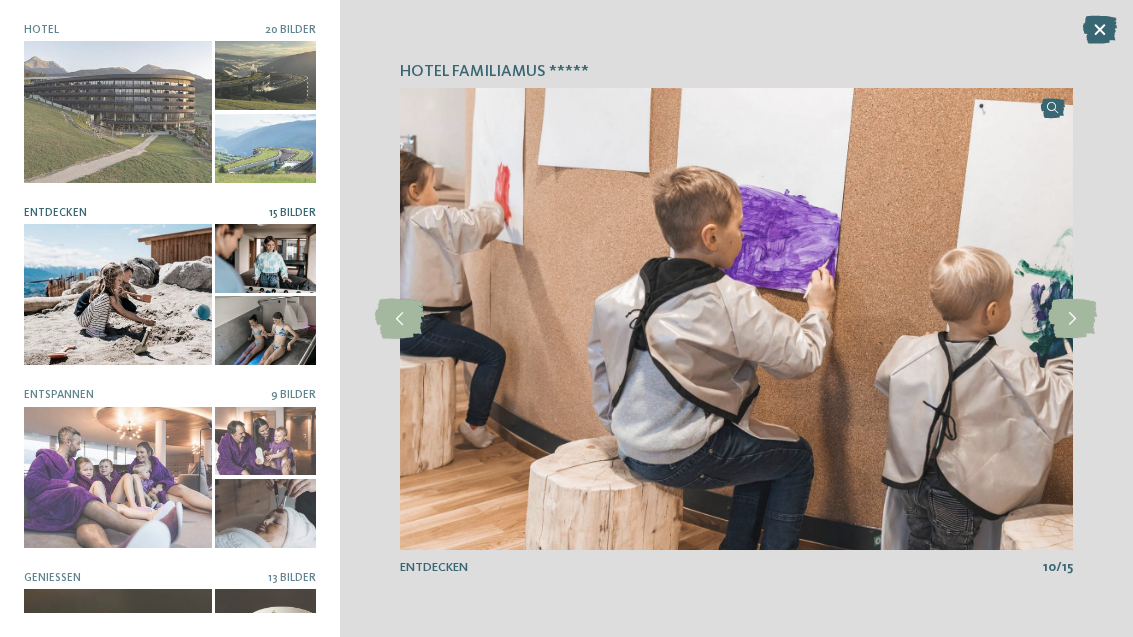 click at bounding box center [1072, 319] 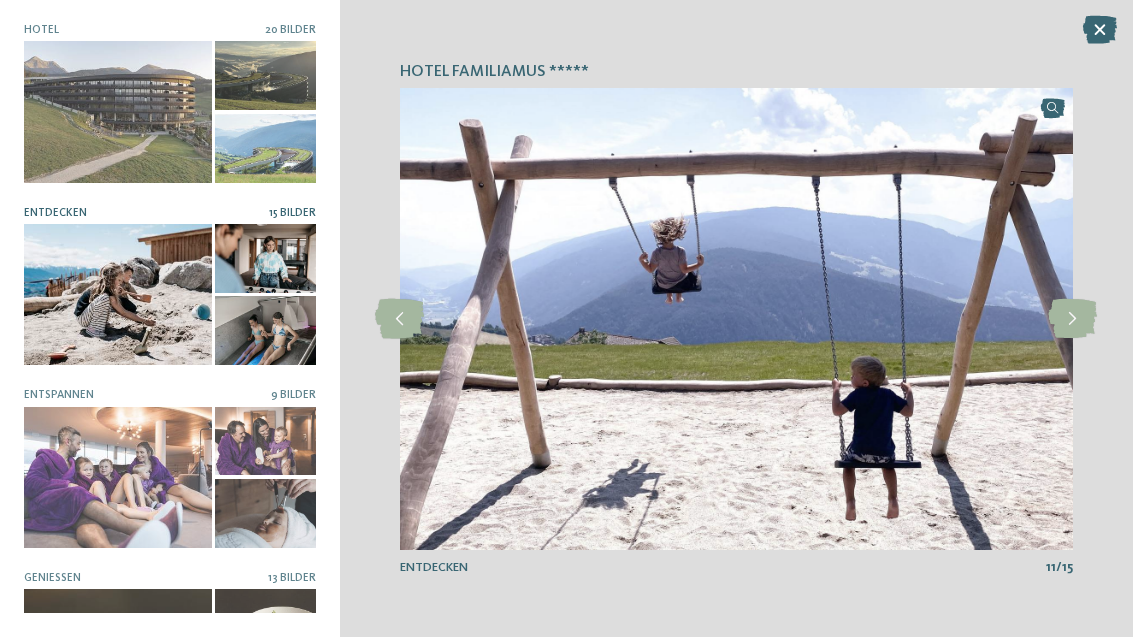 click at bounding box center [1072, 319] 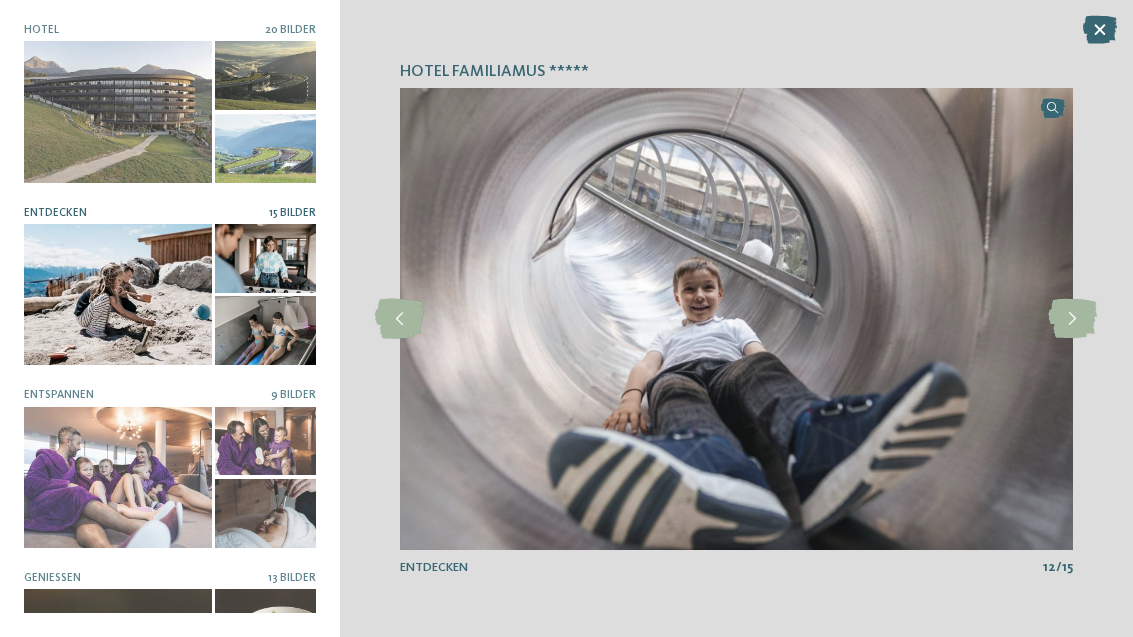 click at bounding box center [1072, 319] 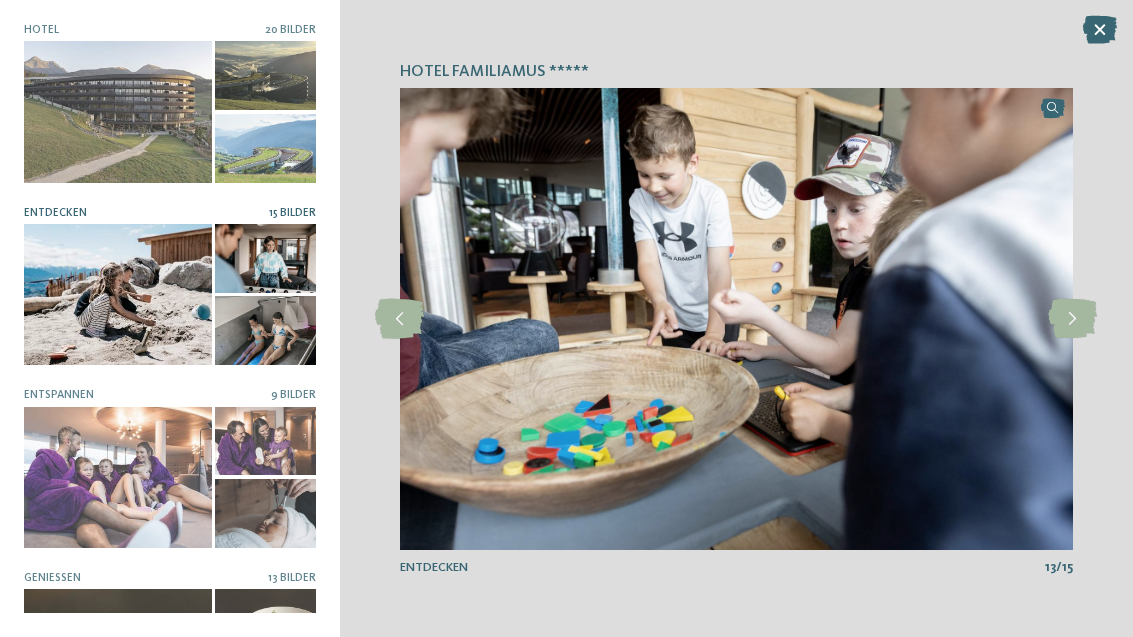 click at bounding box center (1072, 319) 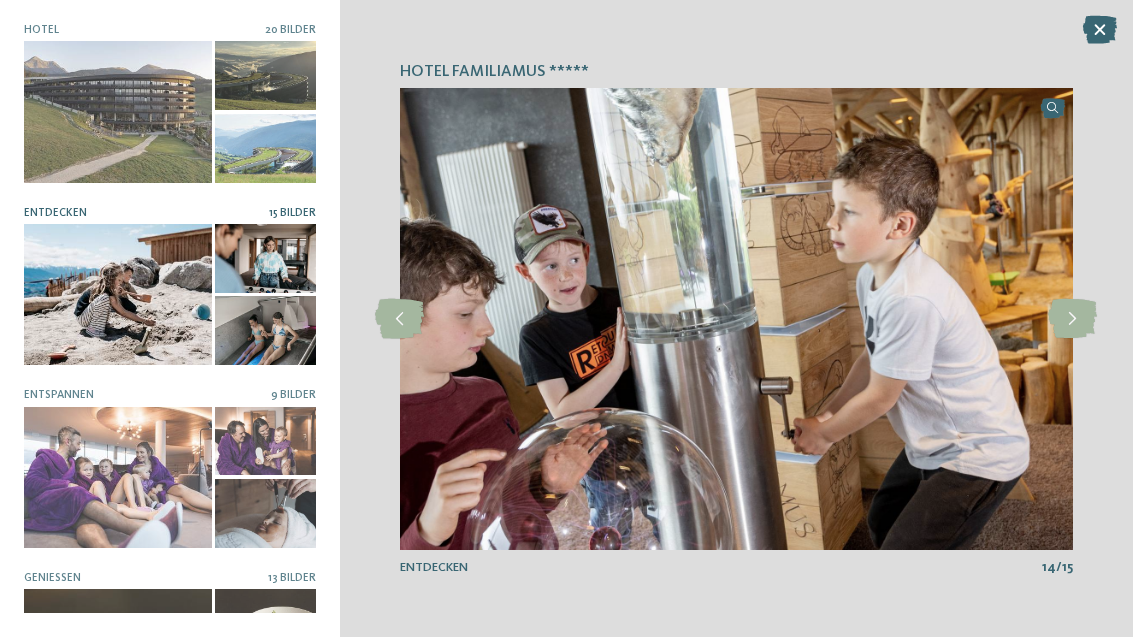 click at bounding box center [1072, 319] 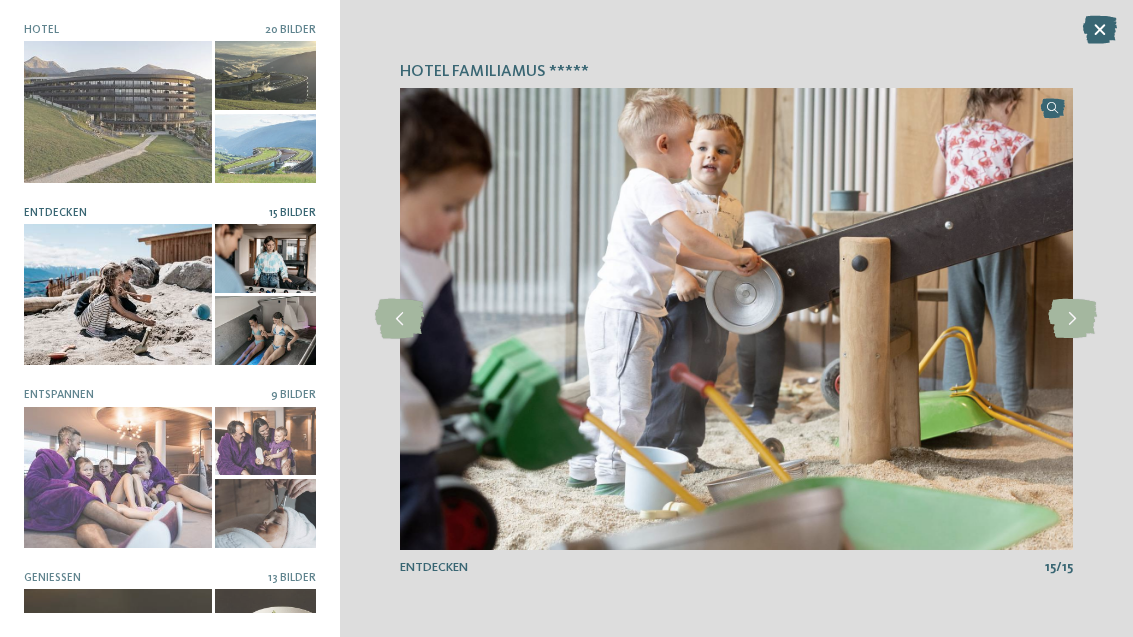 click at bounding box center [1100, 30] 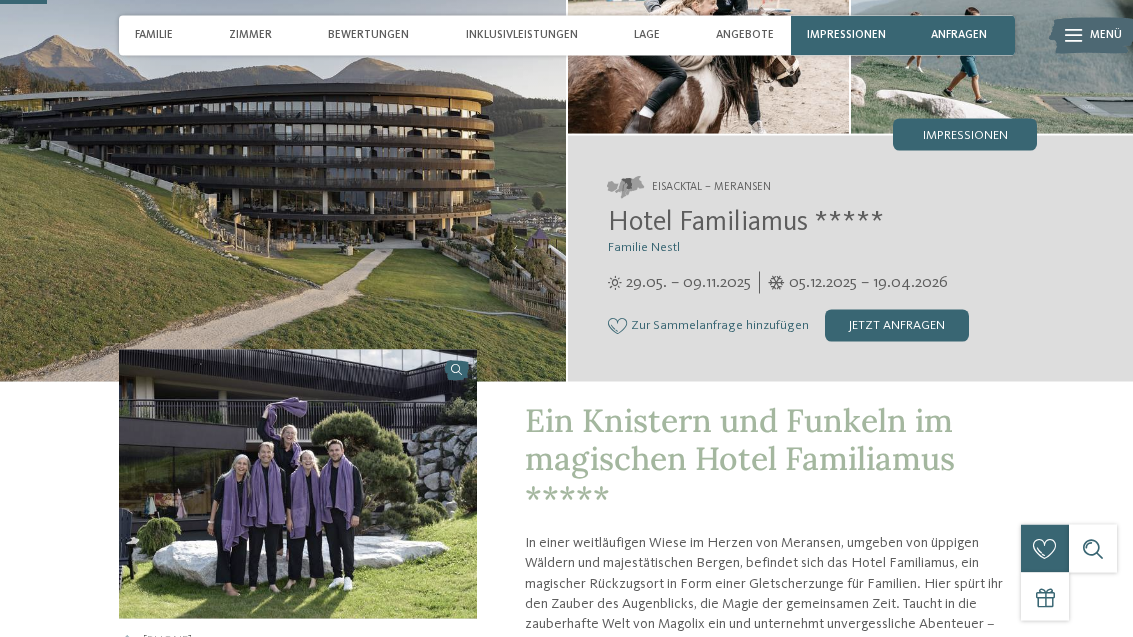 scroll, scrollTop: 0, scrollLeft: 0, axis: both 